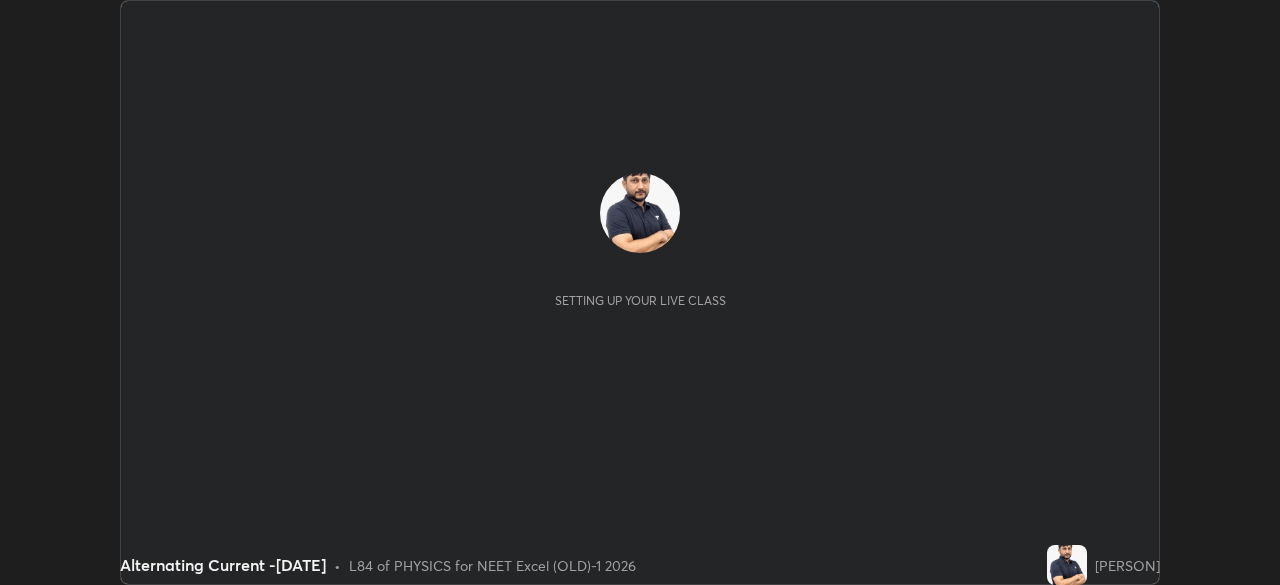scroll, scrollTop: 0, scrollLeft: 0, axis: both 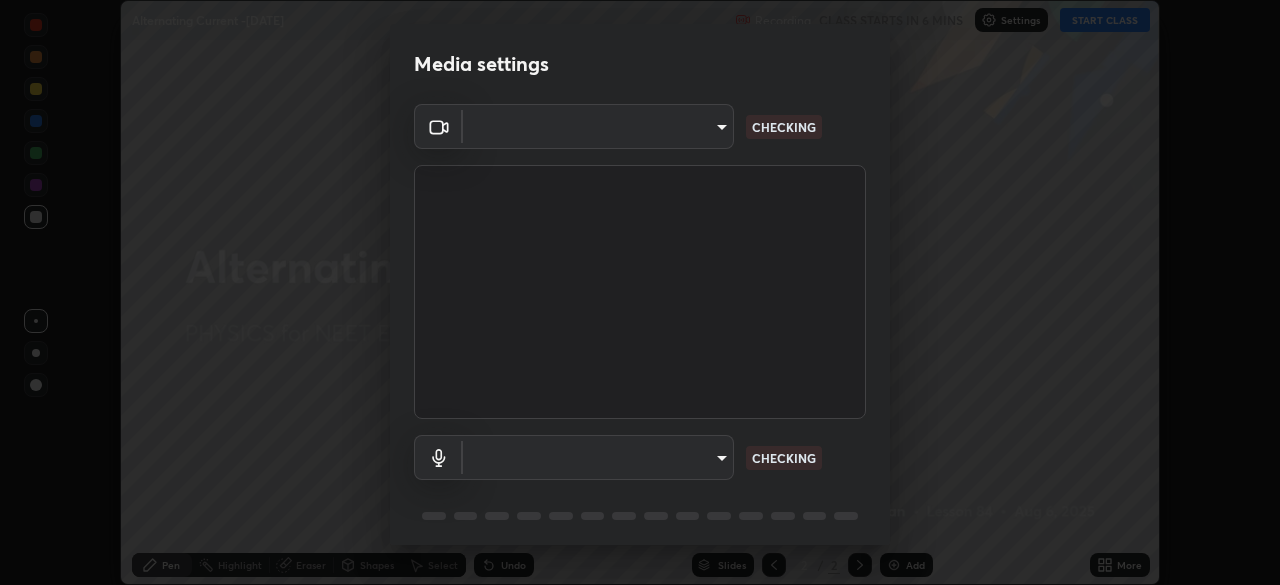 click on "Erase all Alternating Current -[DATE] Recording CLASS STARTS IN 6 MINS Settings START CLASS Setting up your live class Alternating Current -[DATE] • L84 of PHYSICS for NEET Excel (OLD)-1 2026 [PERSON] Pen Highlight Eraser Shapes Select Undo Slides 2 / 2 Add More No doubts shared Encourage your learners to ask a doubt for better clarity Report an issue Reason for reporting Buffering Chat not working Audio - Video sync issue Educator video quality low ​ Attach an image Report Media settings ​ CHECKING ​ CHECKING 1 / 5 Next" at bounding box center (640, 292) 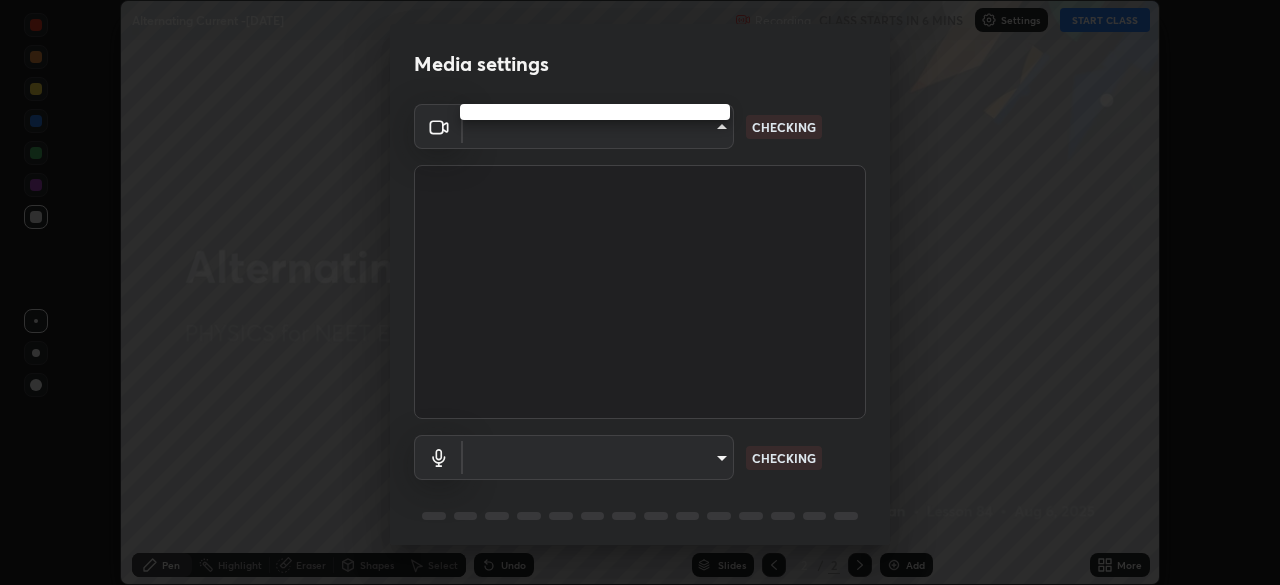 click at bounding box center (640, 292) 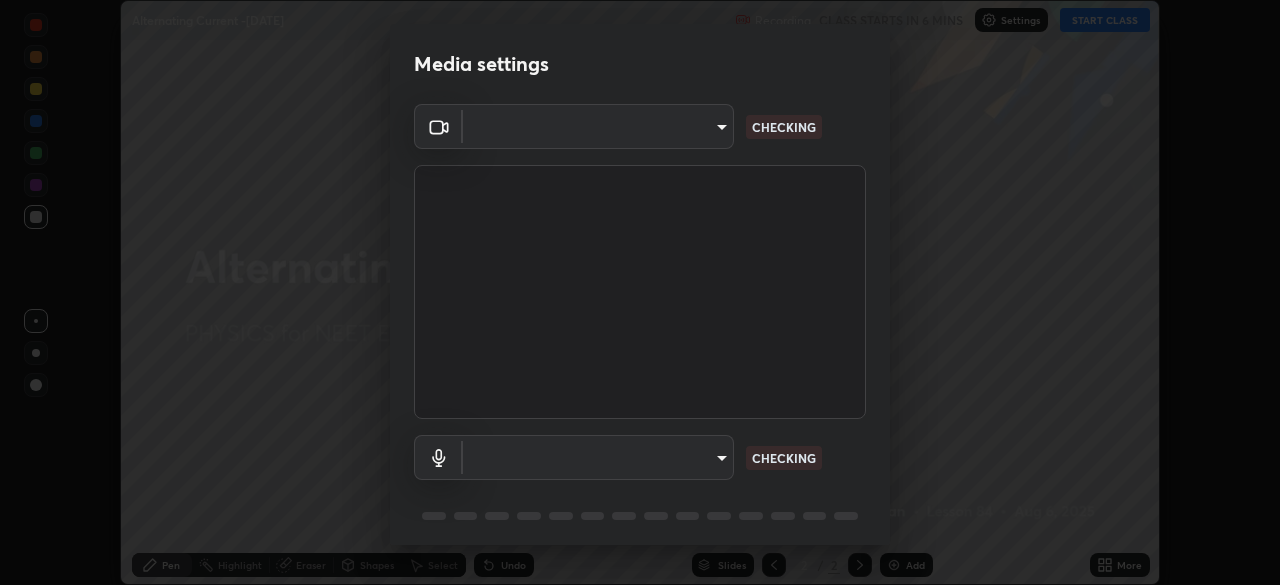 type on "0e50365916b658242f783ed4648cb329f585d10cba28352488c27cd343db3185" 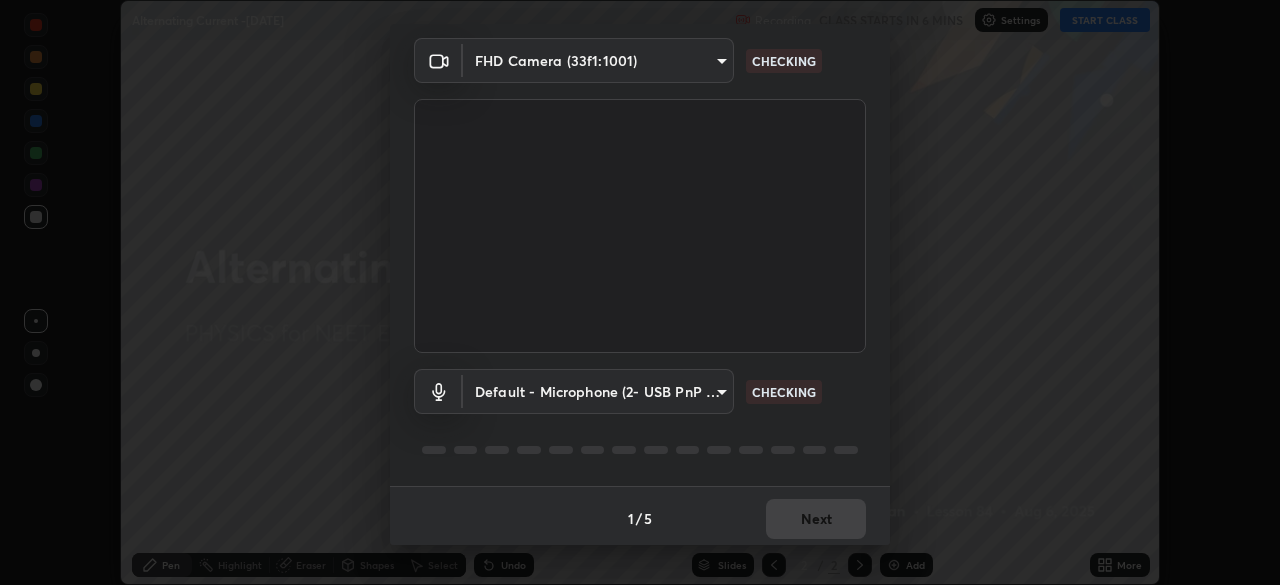 scroll, scrollTop: 71, scrollLeft: 0, axis: vertical 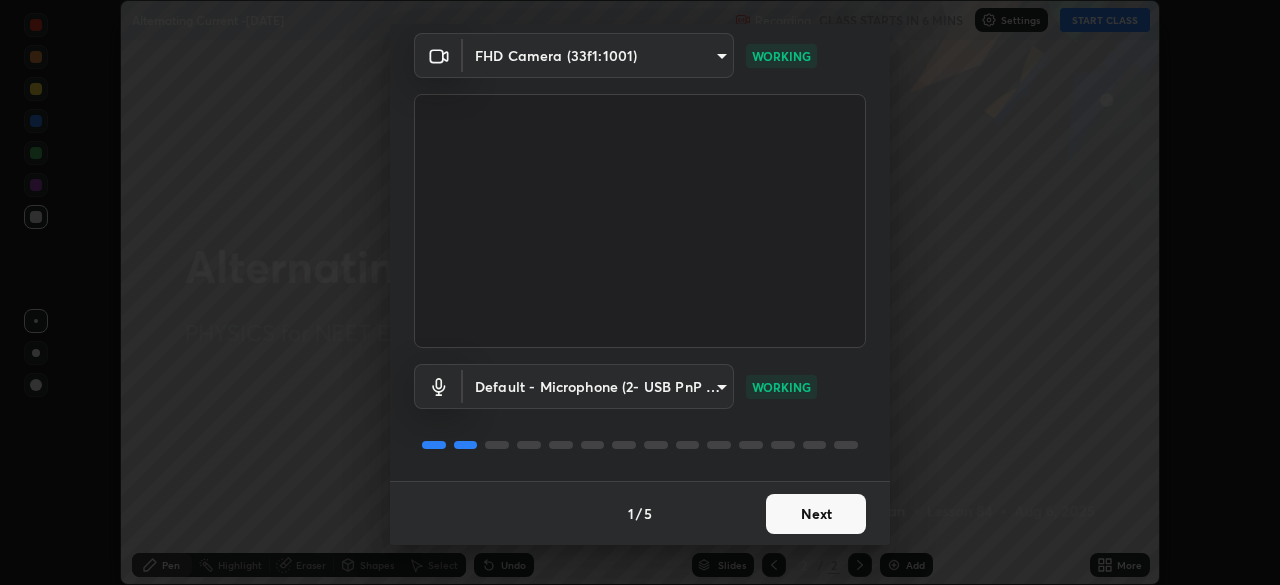 click on "Next" at bounding box center [816, 514] 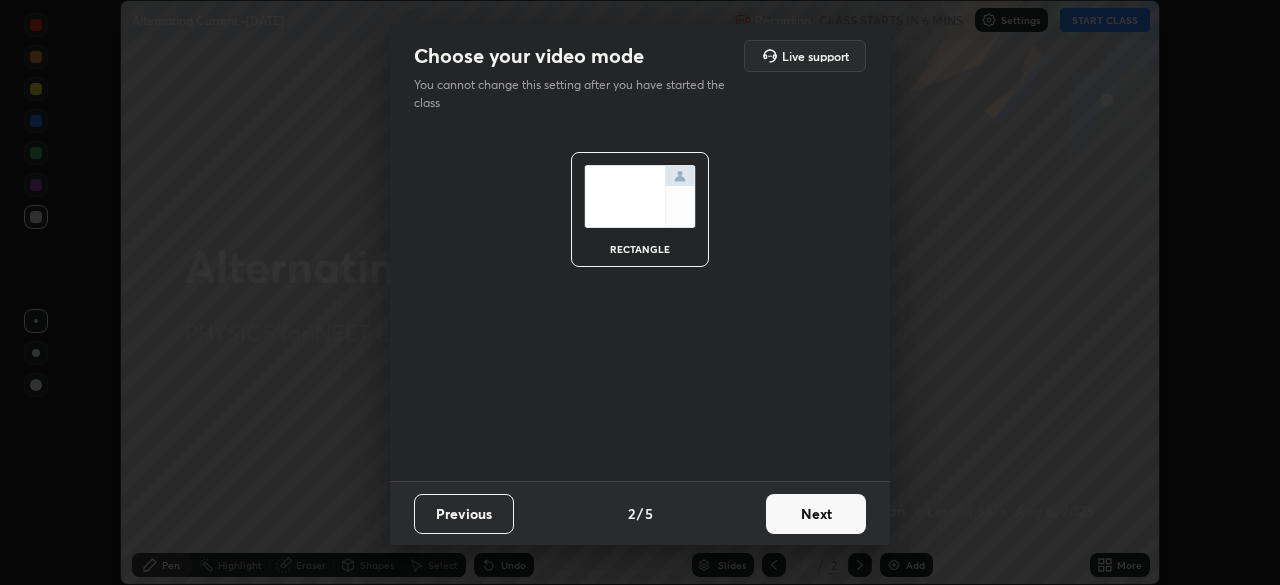 click on "Next" at bounding box center [816, 514] 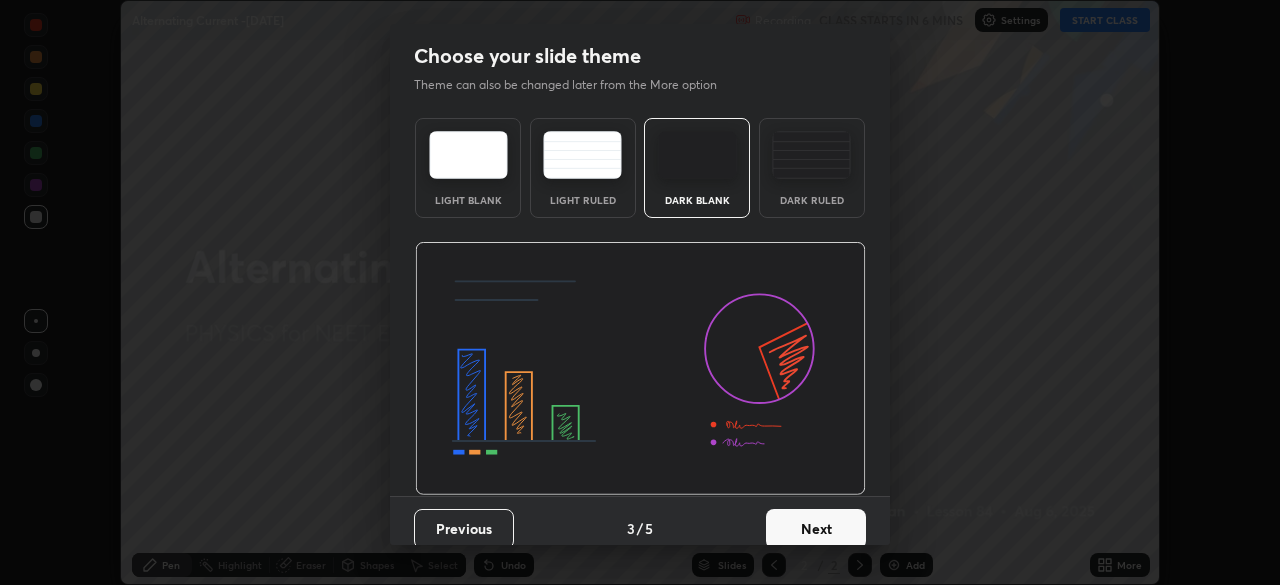 click on "Next" at bounding box center [816, 529] 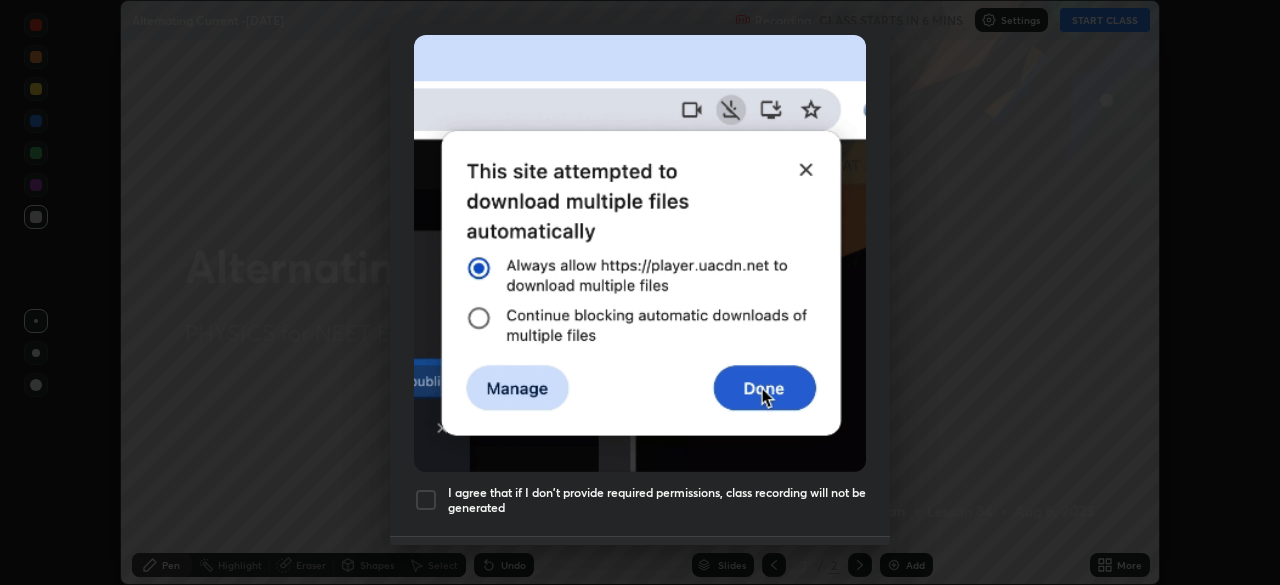 click at bounding box center (426, 500) 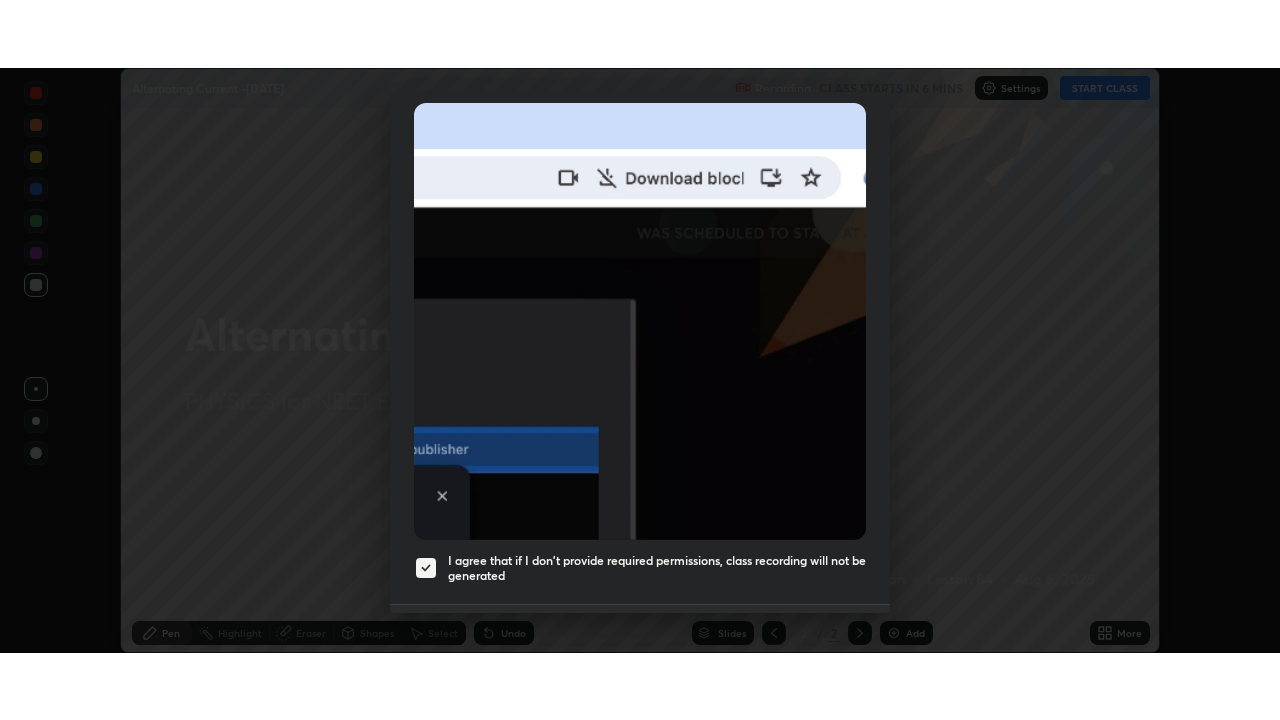scroll, scrollTop: 479, scrollLeft: 0, axis: vertical 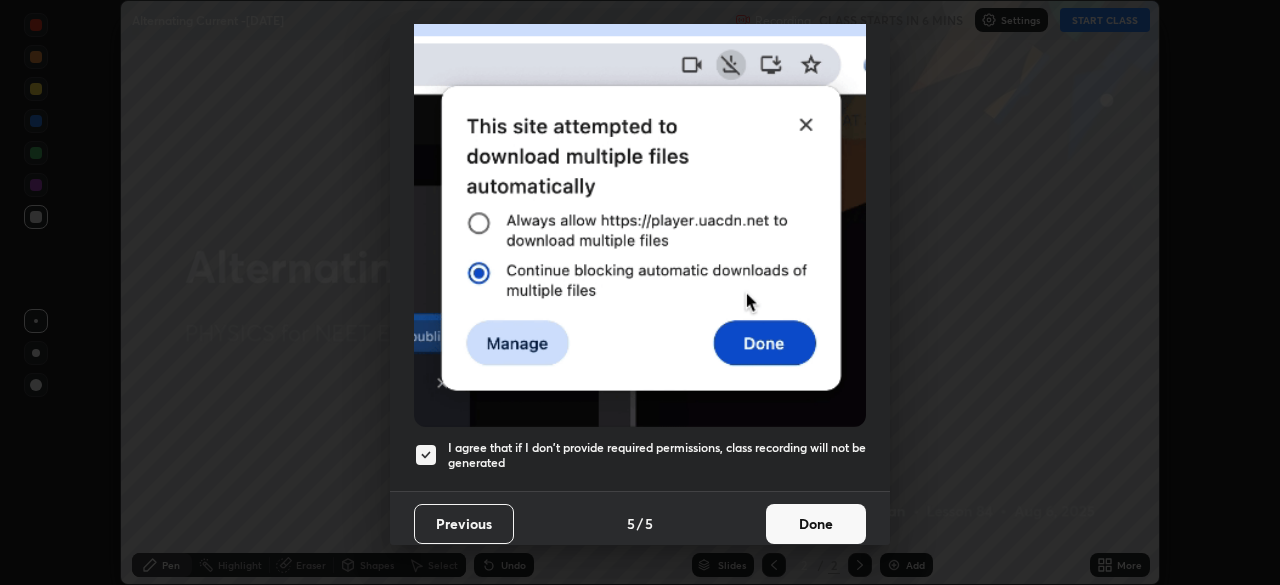 click on "Done" at bounding box center (816, 524) 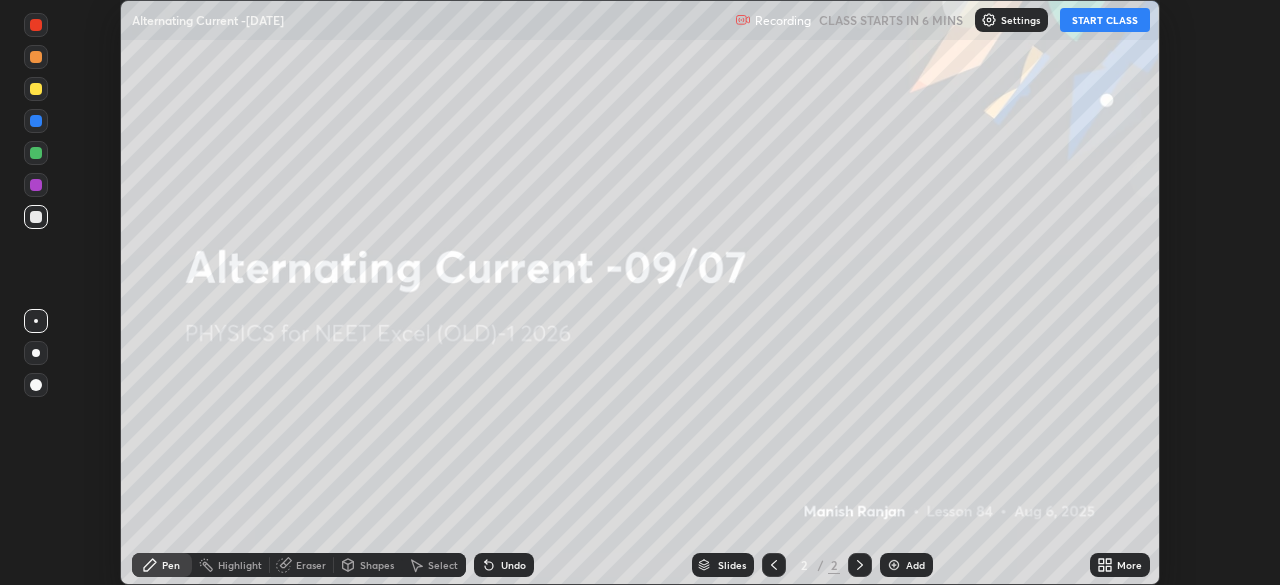 click 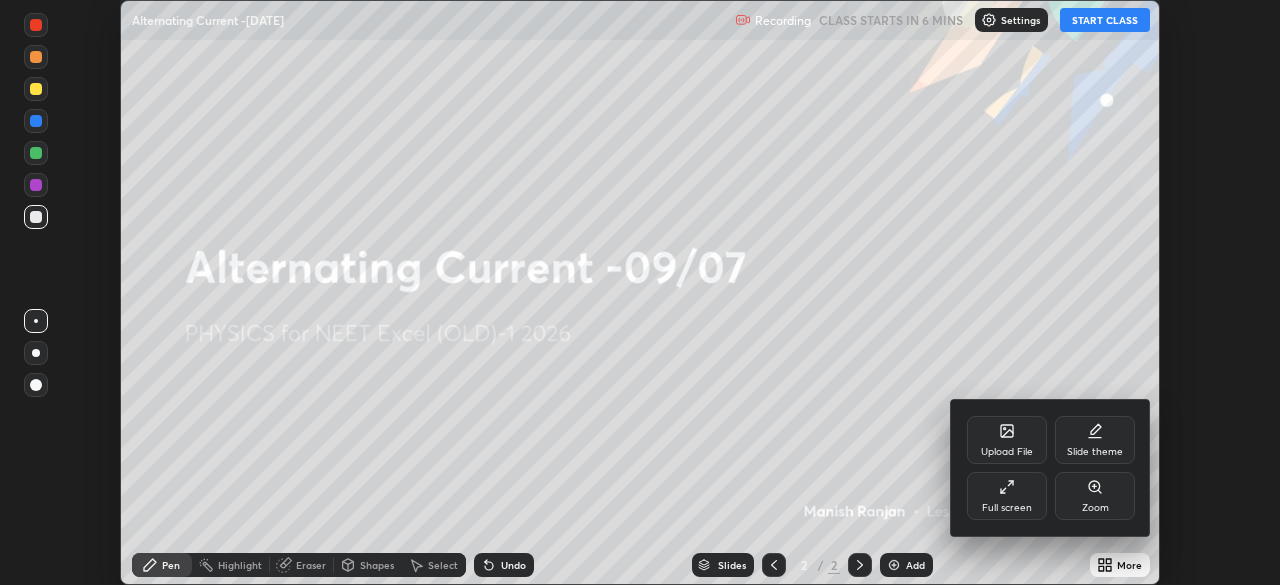 click on "Full screen" at bounding box center [1007, 508] 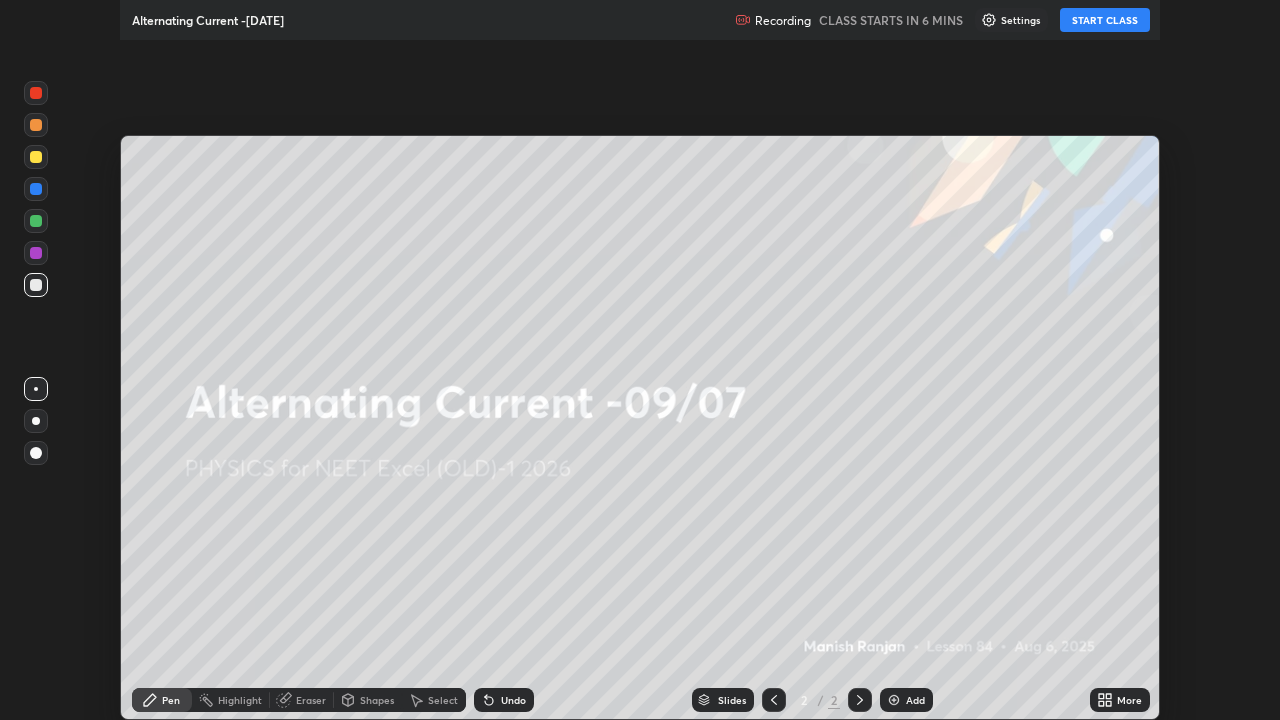 scroll, scrollTop: 99280, scrollLeft: 98720, axis: both 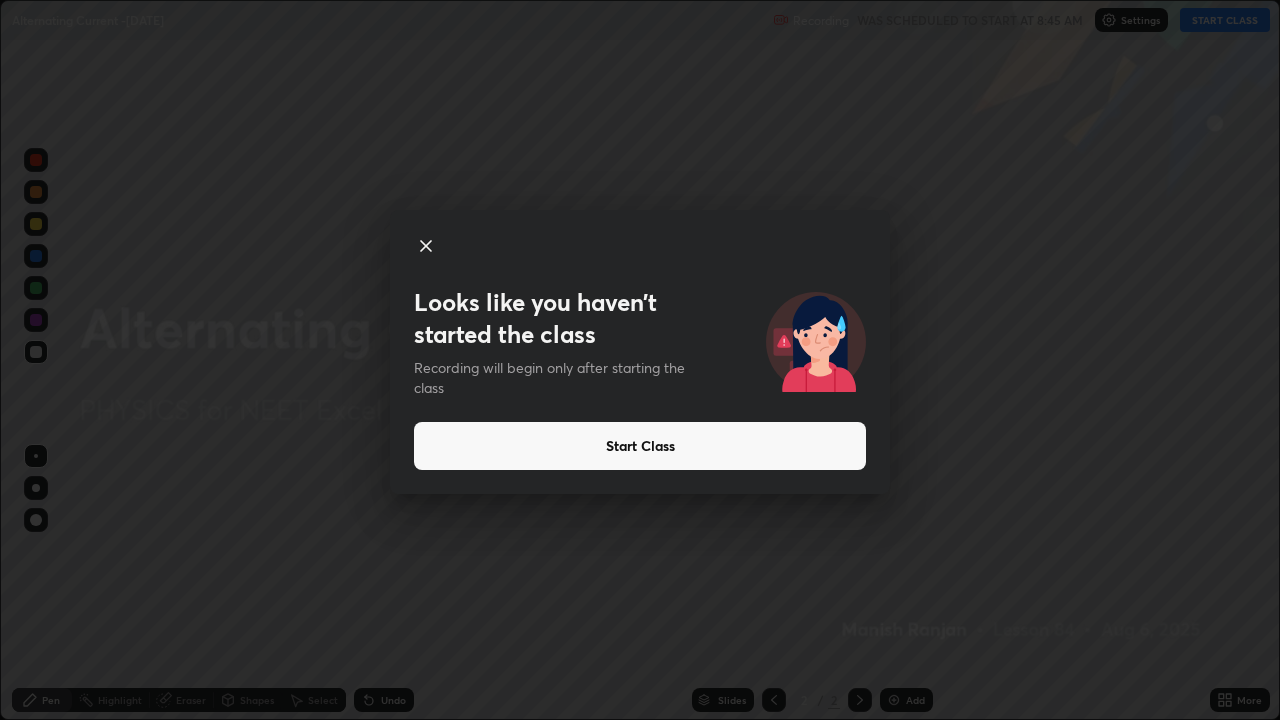 click on "Start Class" at bounding box center [640, 446] 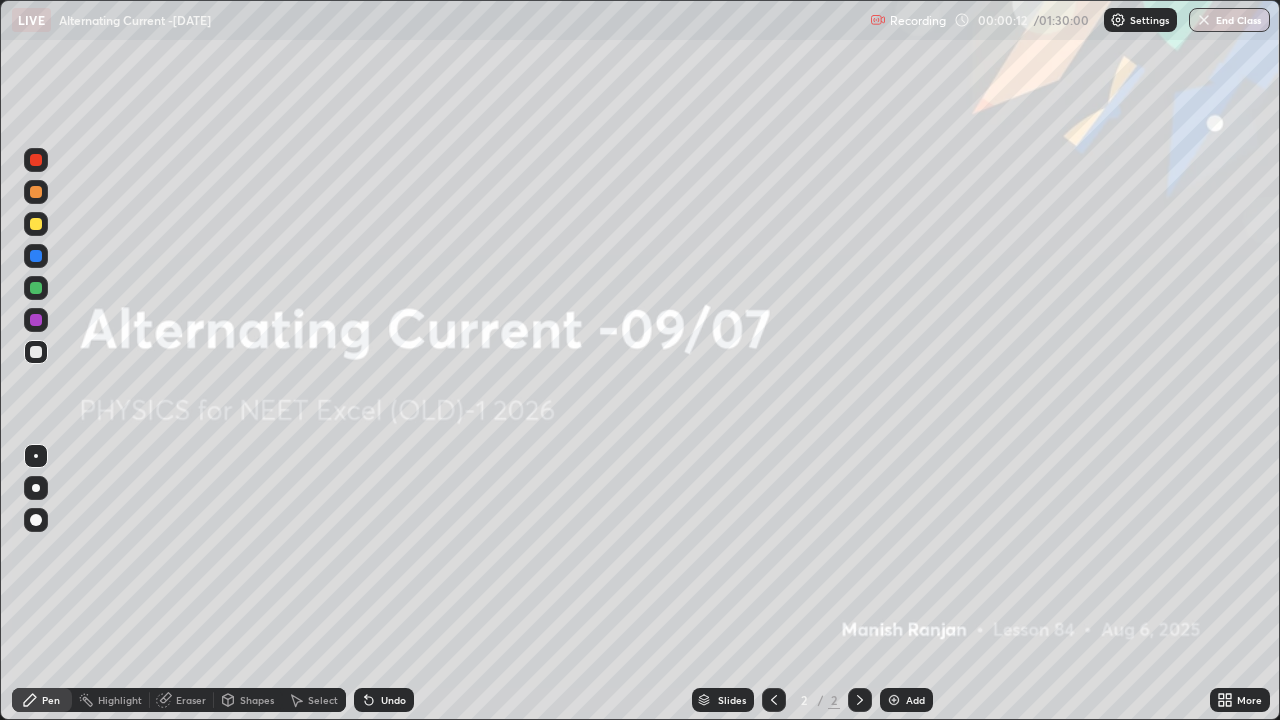 click on "Add" at bounding box center [906, 700] 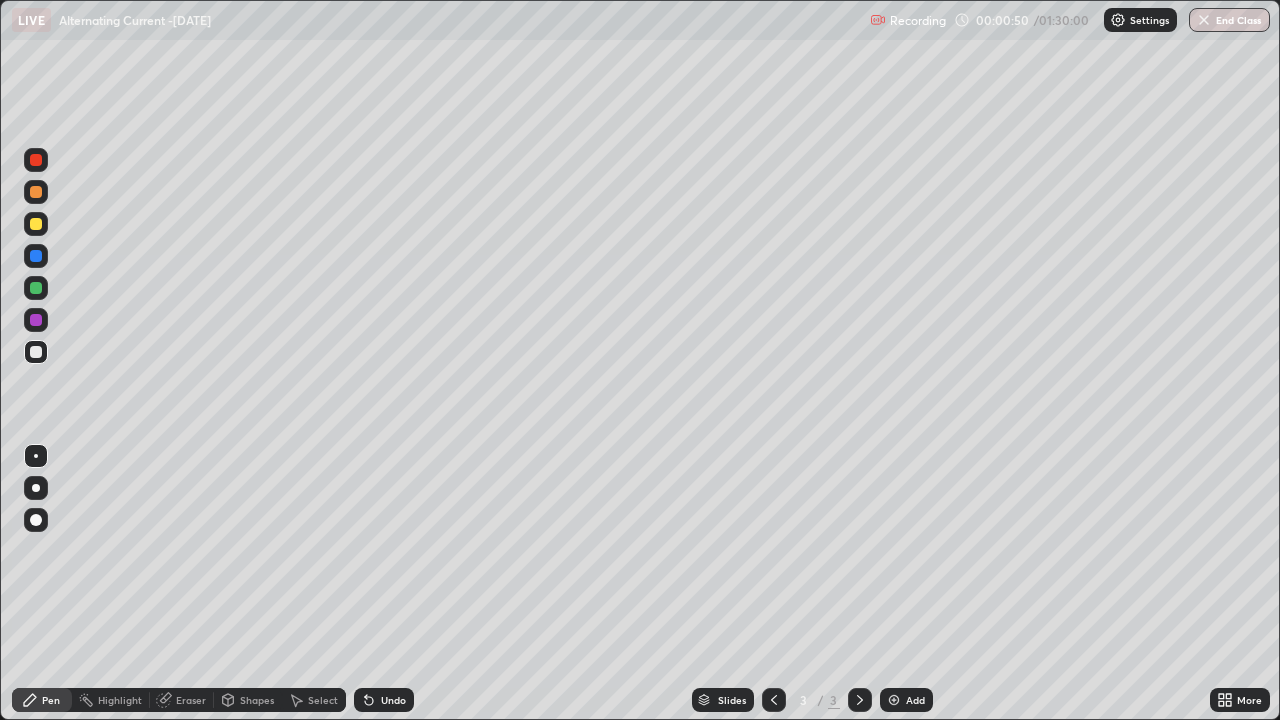click on "Eraser" at bounding box center [191, 700] 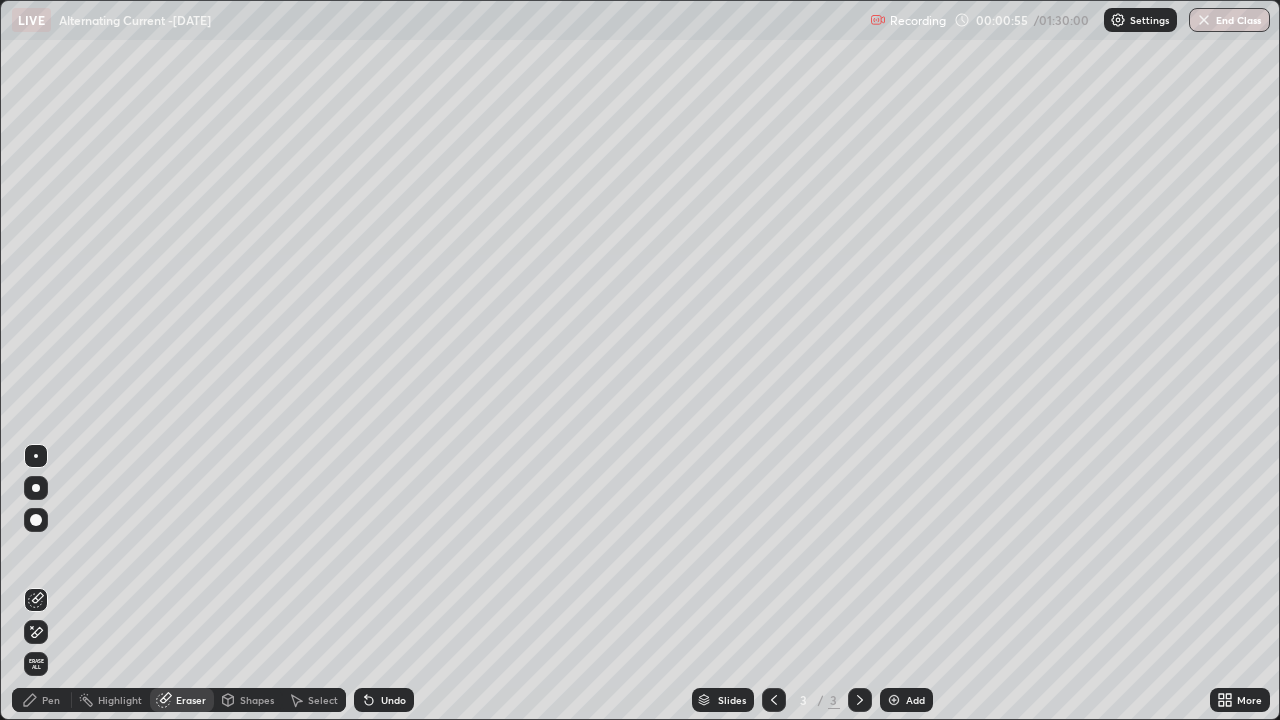 click on "Pen" at bounding box center [51, 700] 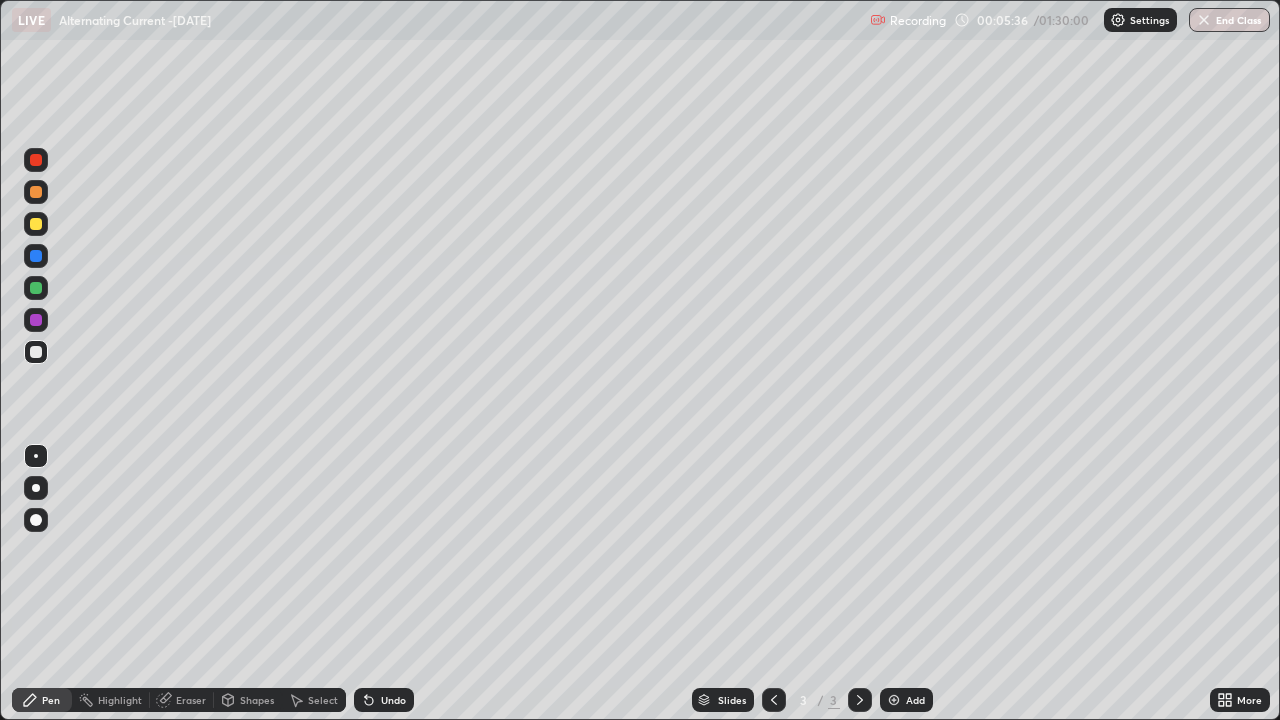click at bounding box center (36, 224) 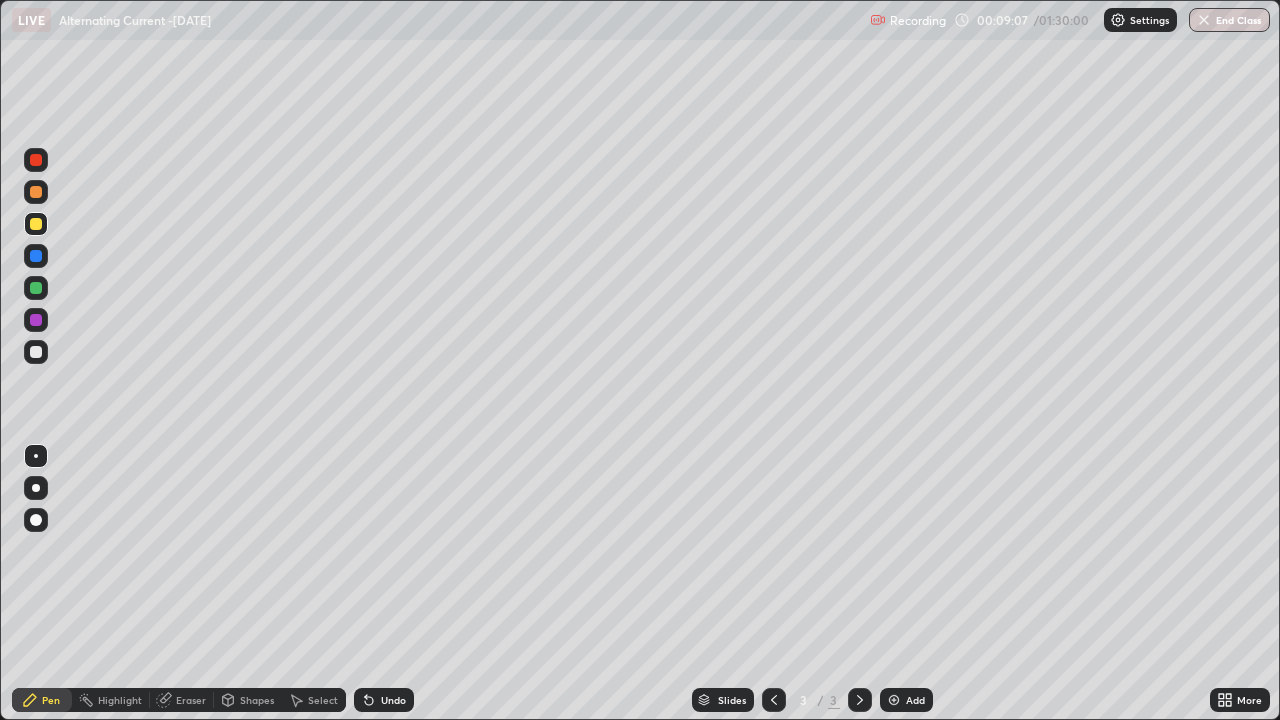 click on "Add" at bounding box center [906, 700] 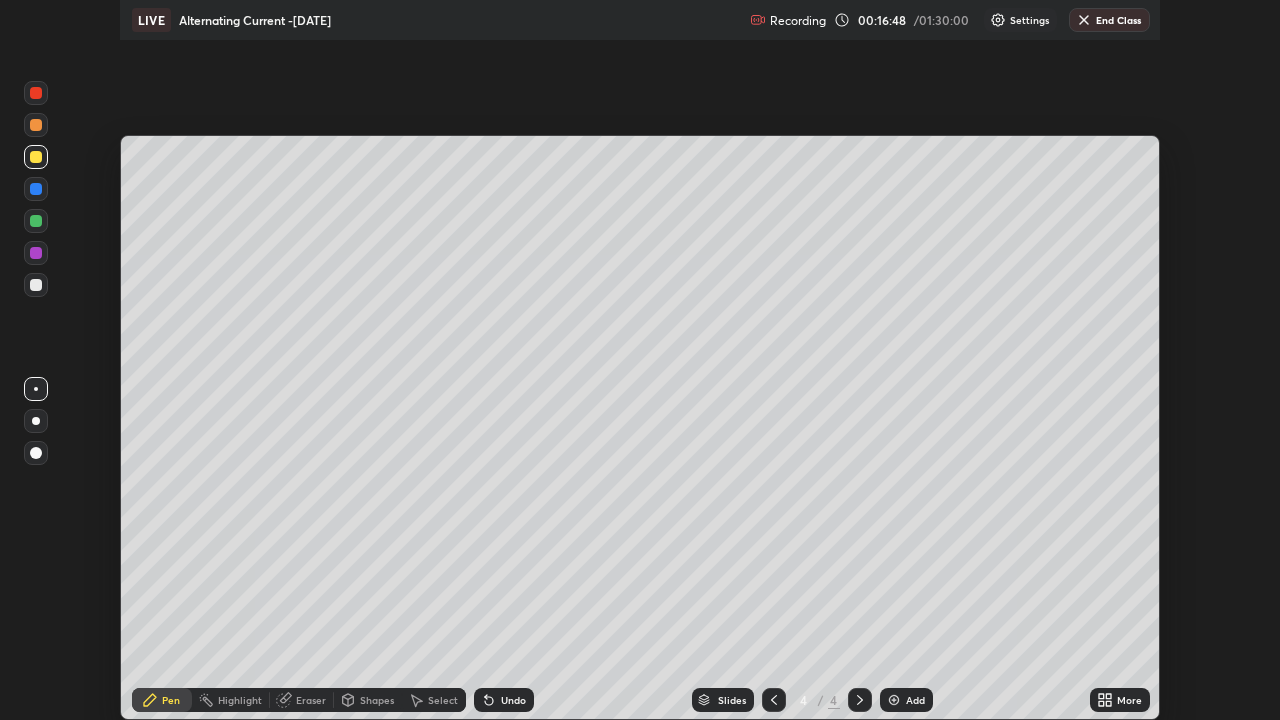 click on "LIVE Alternating Current -[DATE]" at bounding box center (437, 20) 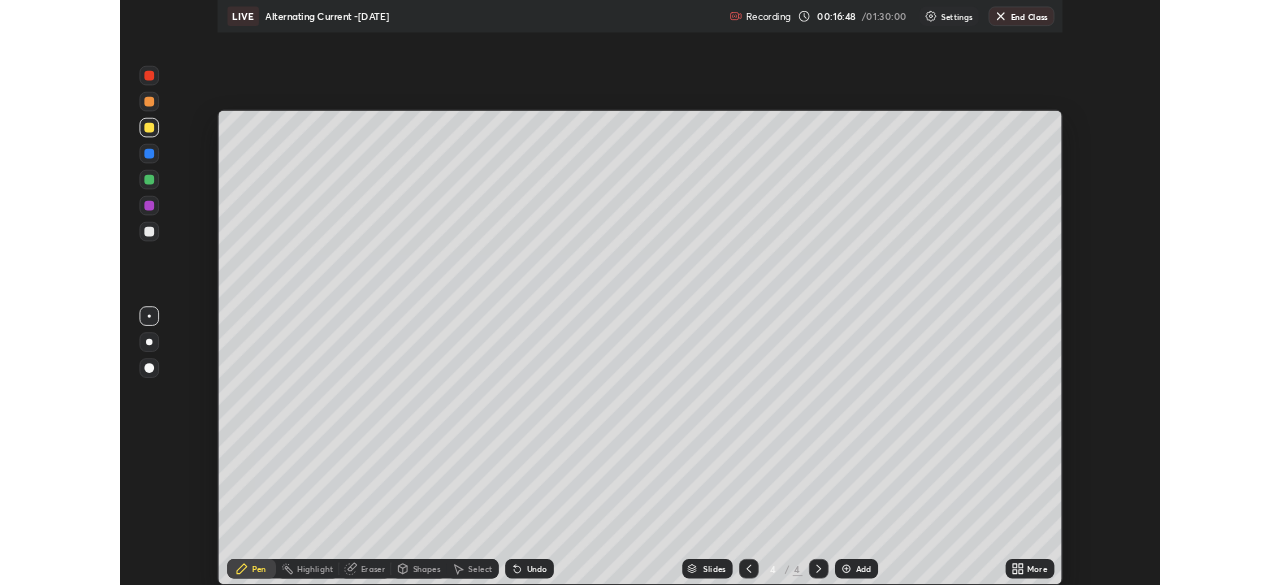 scroll, scrollTop: 585, scrollLeft: 1280, axis: both 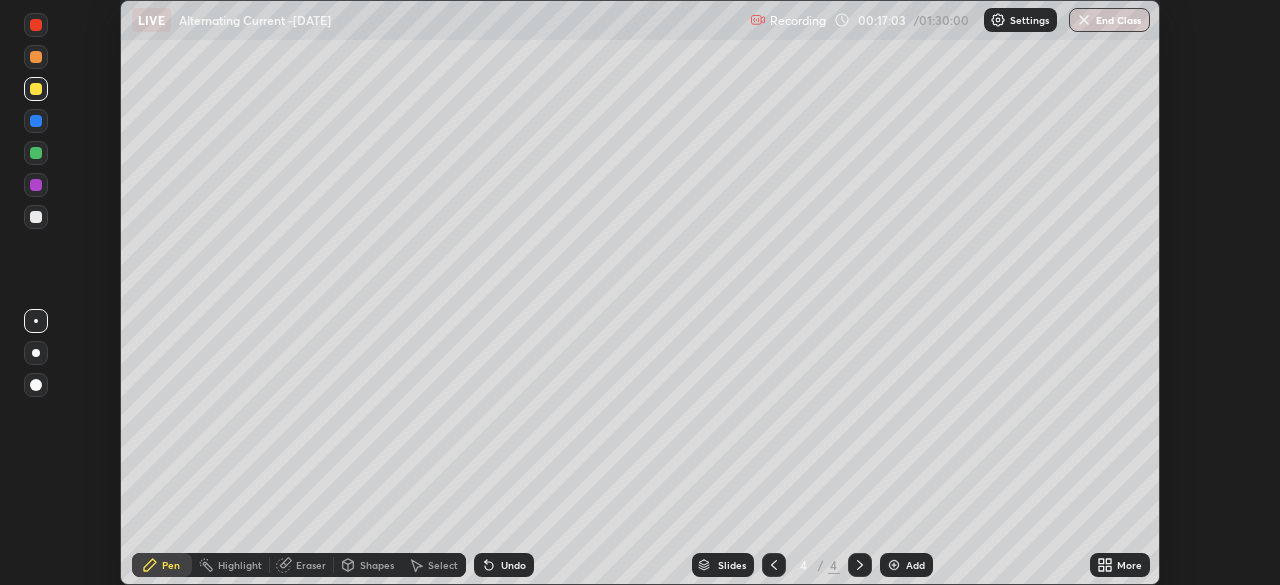 click on "More" at bounding box center [1120, 565] 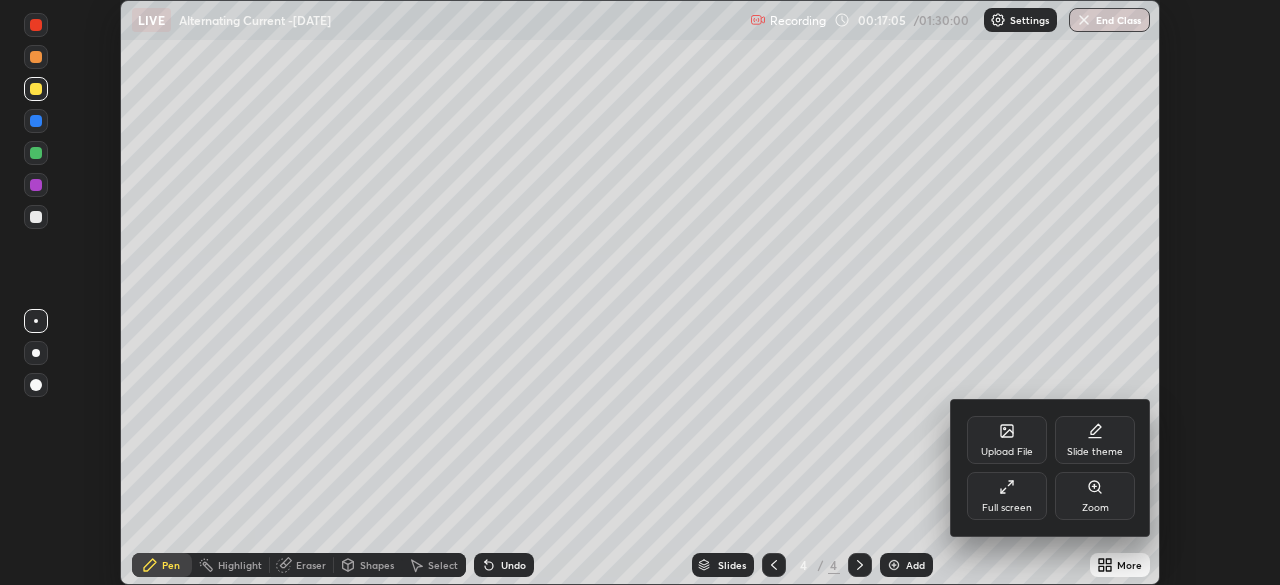 click on "Full screen" at bounding box center [1007, 496] 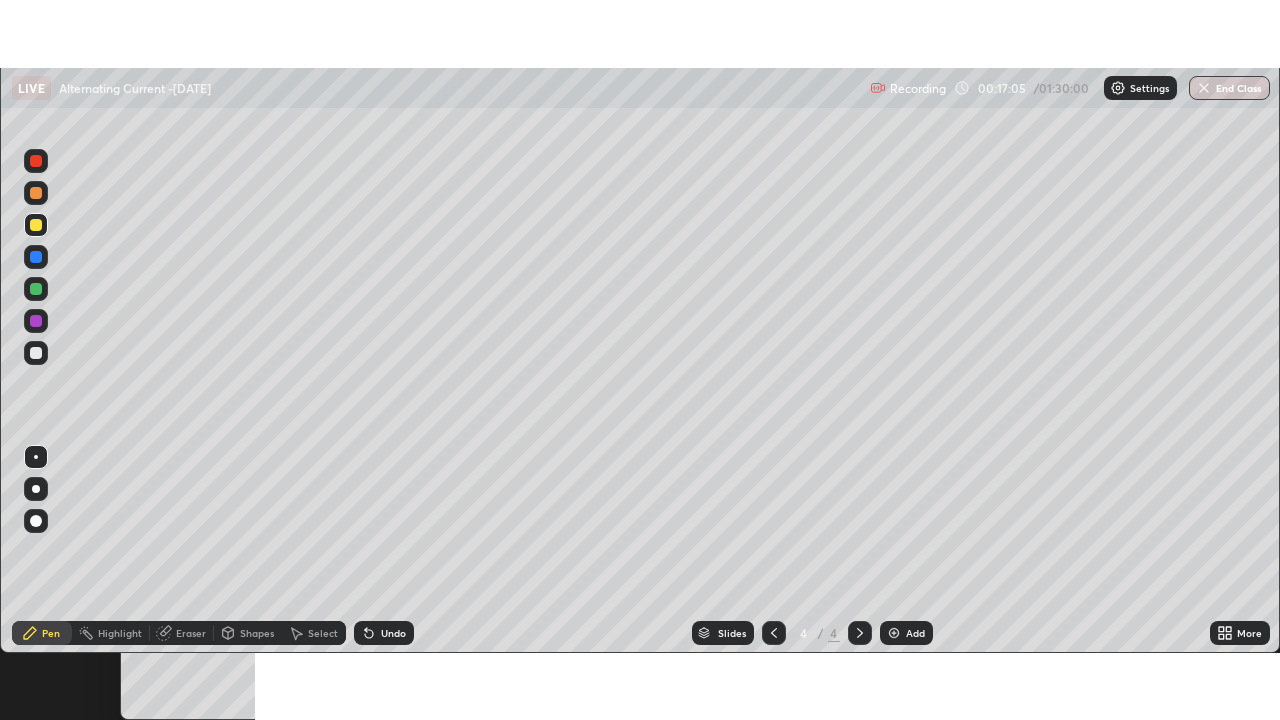 scroll, scrollTop: 99280, scrollLeft: 98720, axis: both 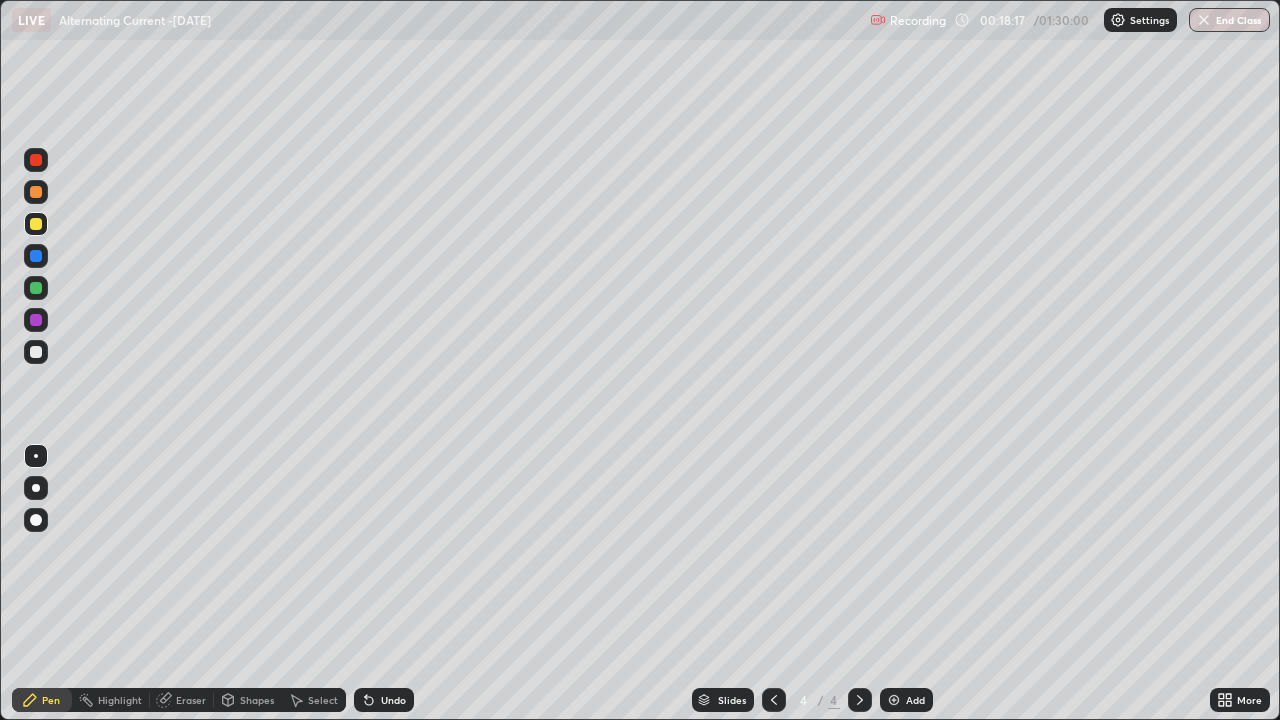 click on "Add" at bounding box center (915, 700) 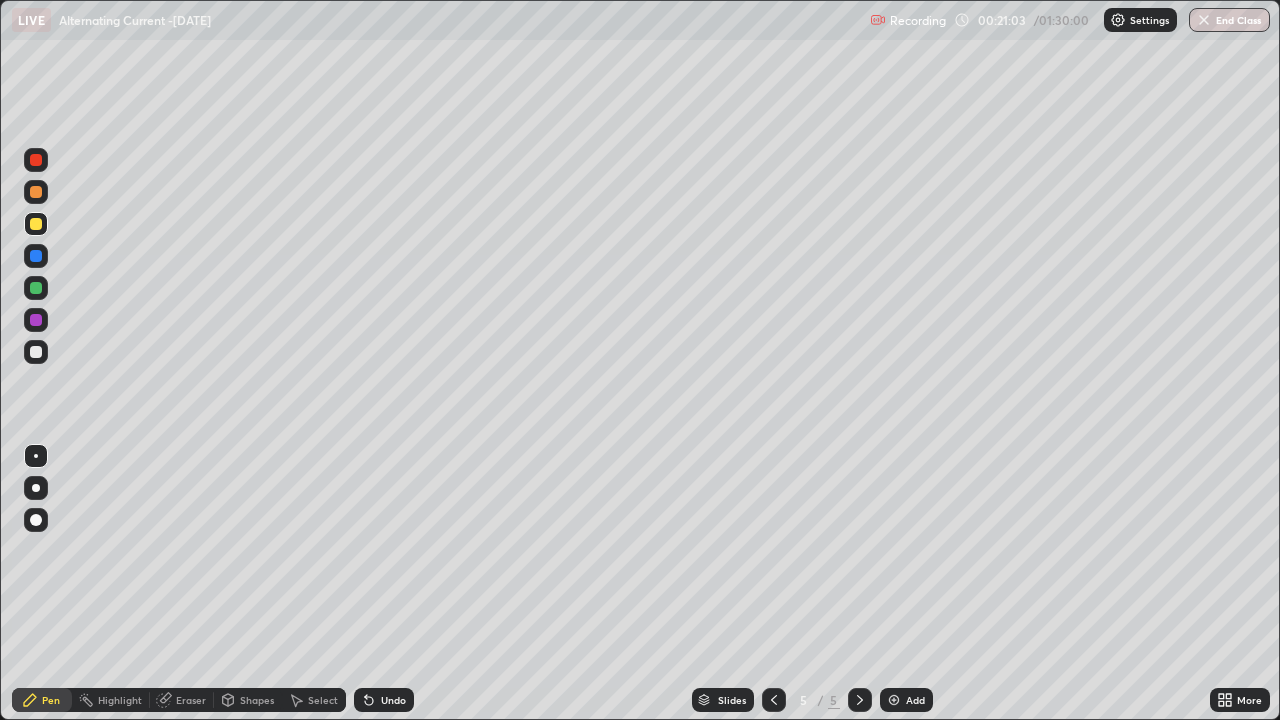 click at bounding box center [36, 352] 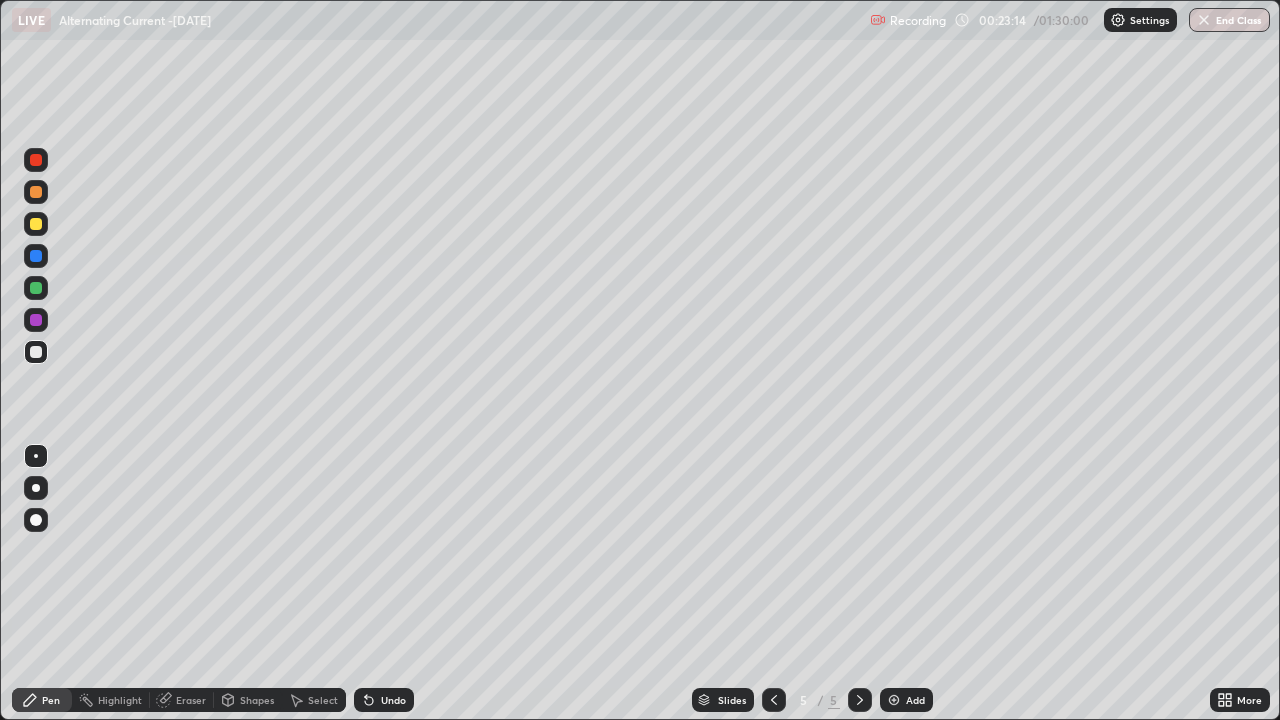 click on "Add" at bounding box center (915, 700) 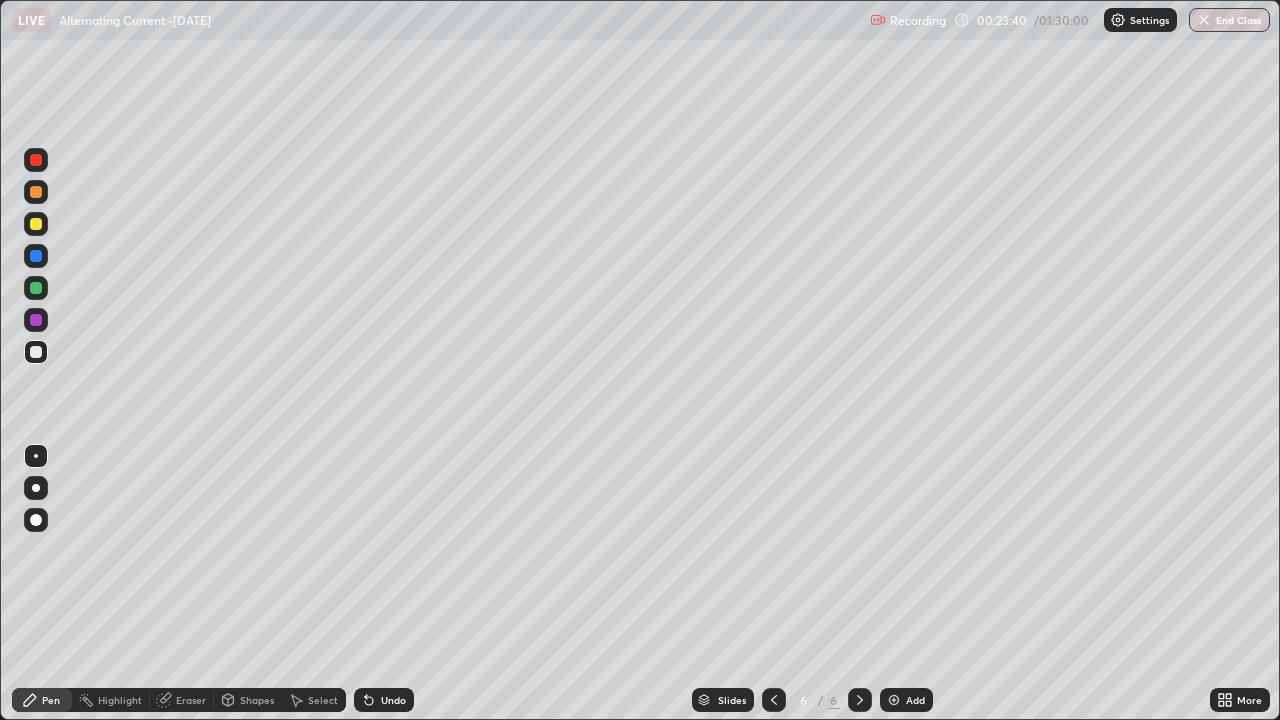 click at bounding box center (36, 224) 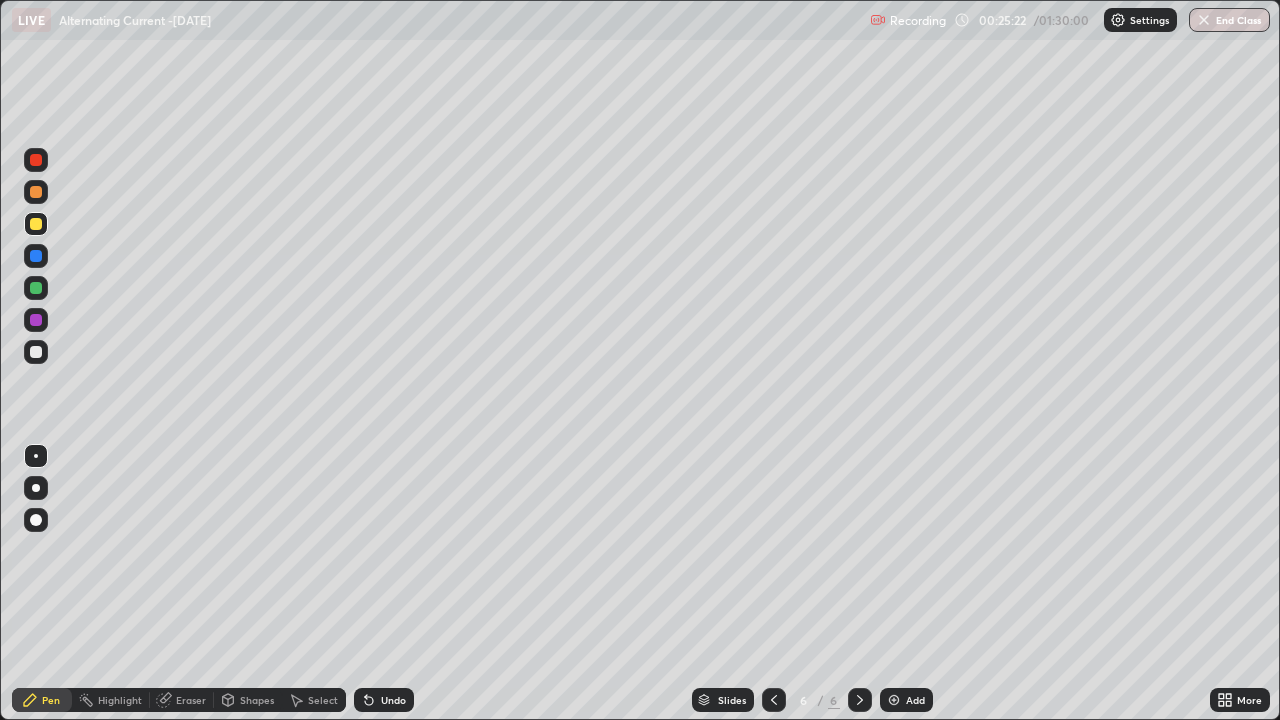 click at bounding box center (36, 352) 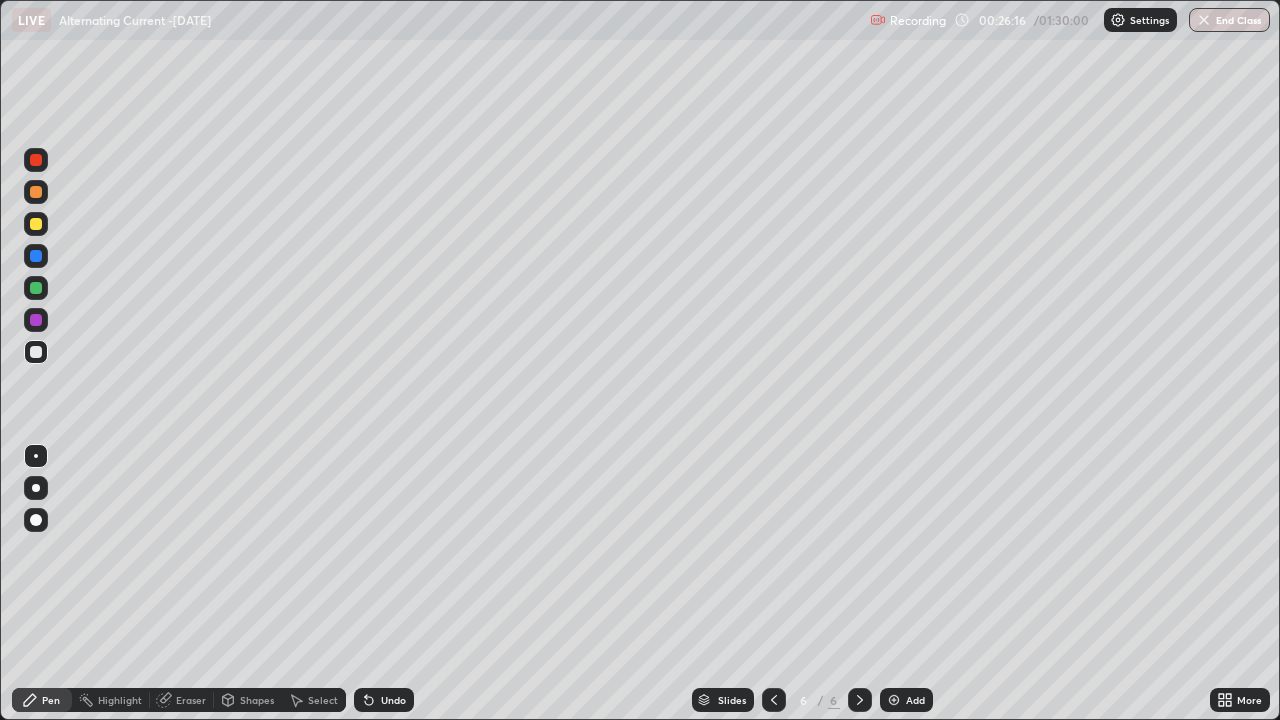 click at bounding box center (36, 192) 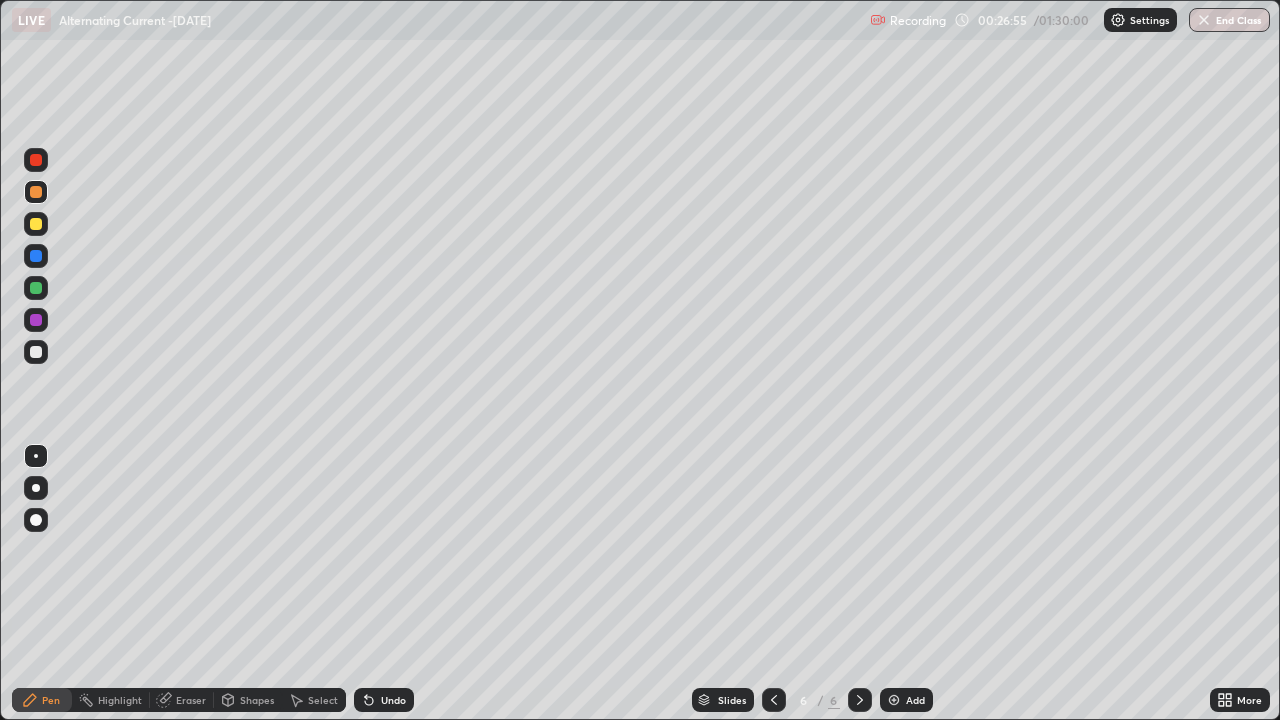 click at bounding box center (36, 288) 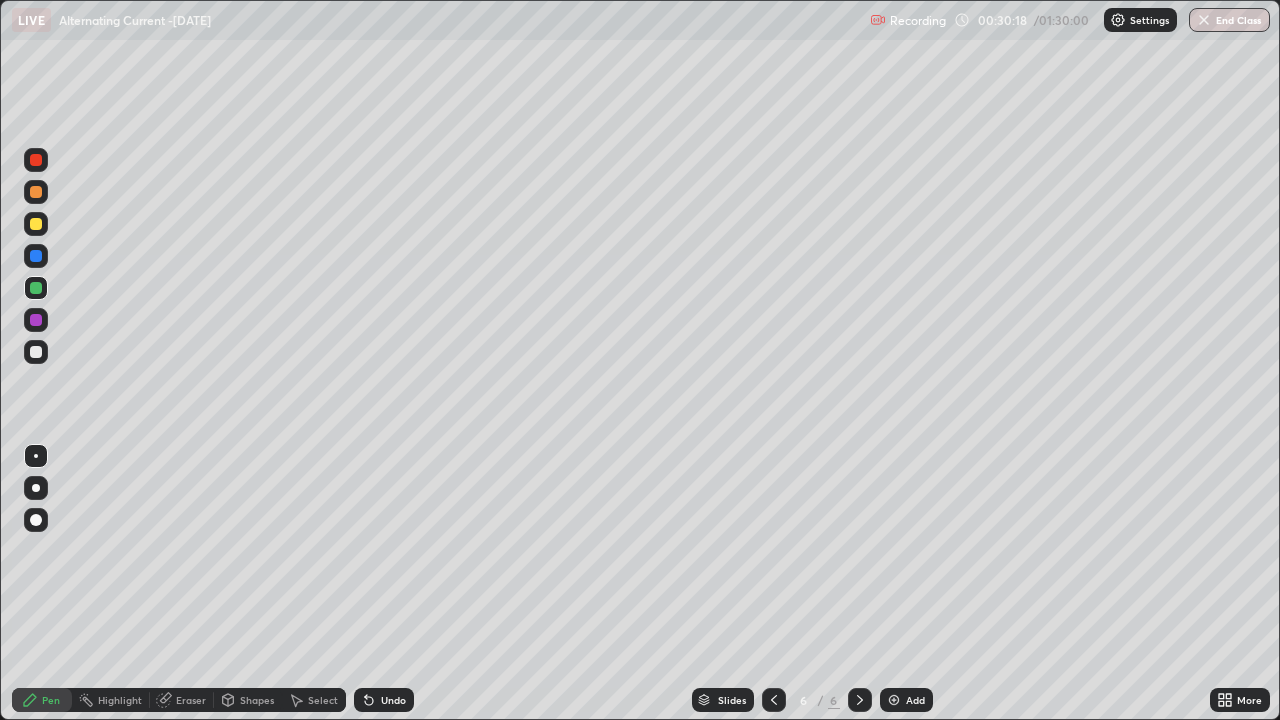 click on "Eraser" at bounding box center [191, 700] 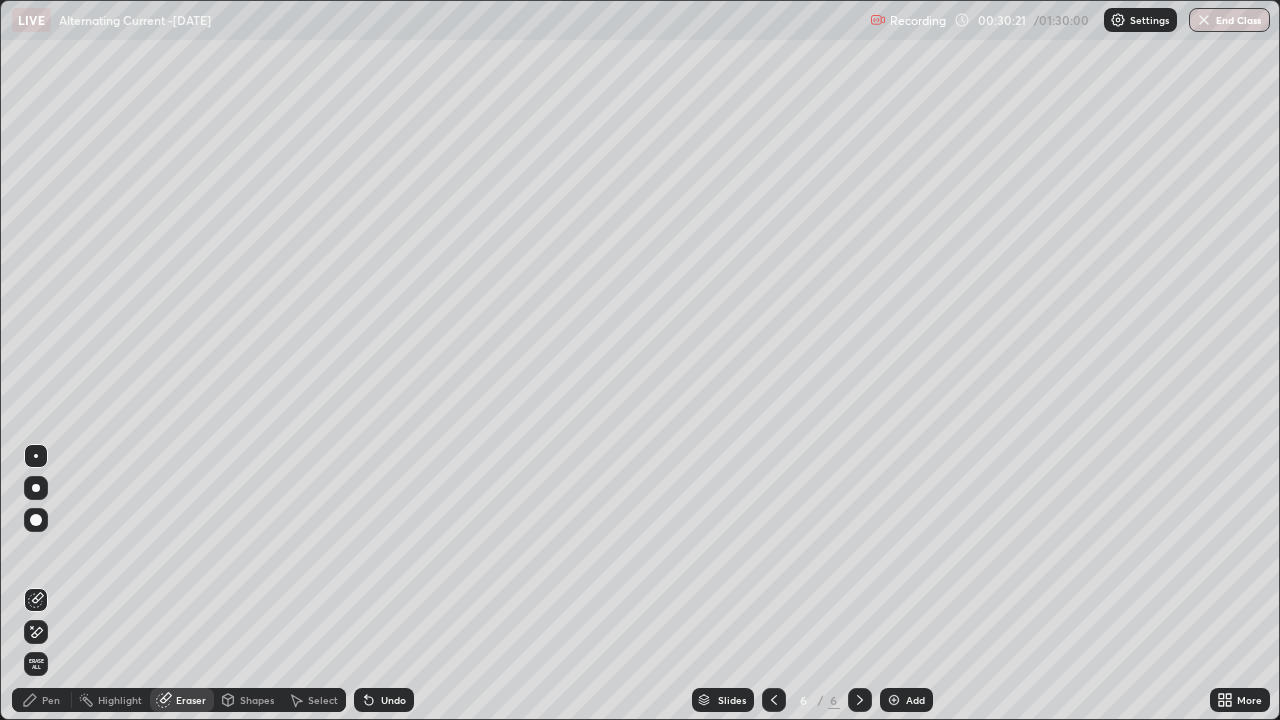 click on "Pen" at bounding box center [51, 700] 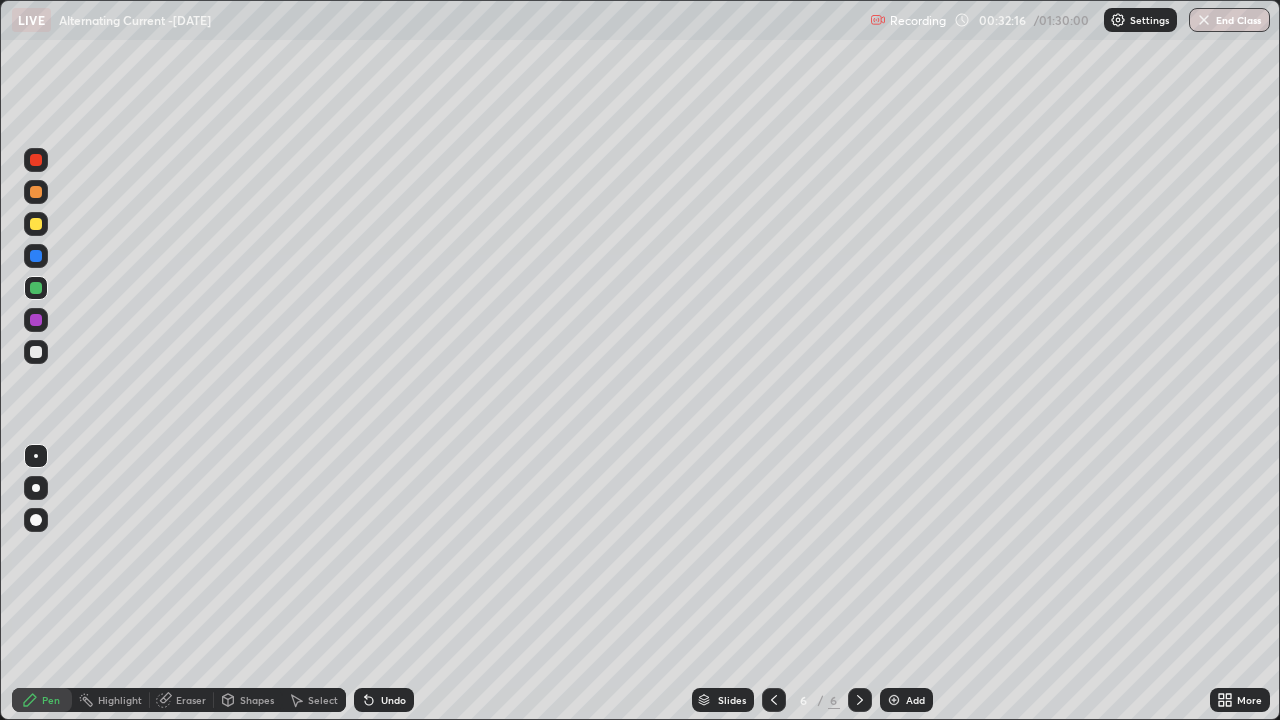 click at bounding box center [36, 352] 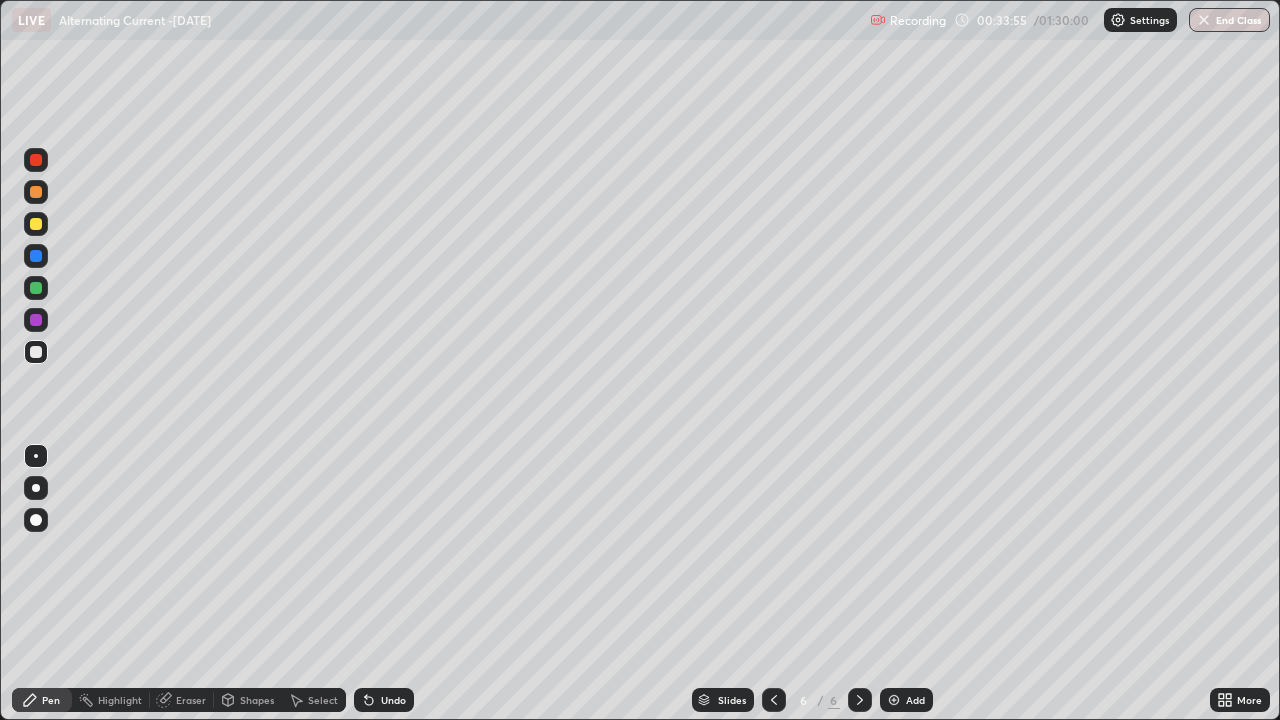 click on "Add" at bounding box center (906, 700) 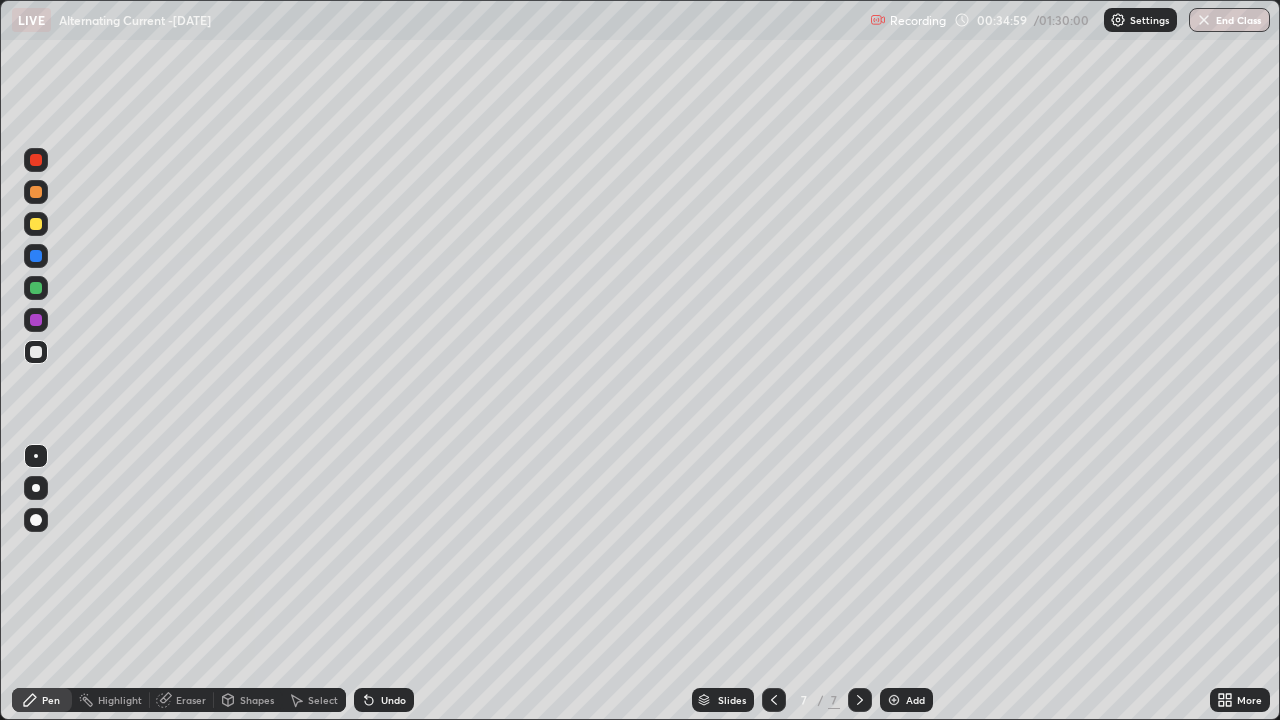 click at bounding box center (36, 224) 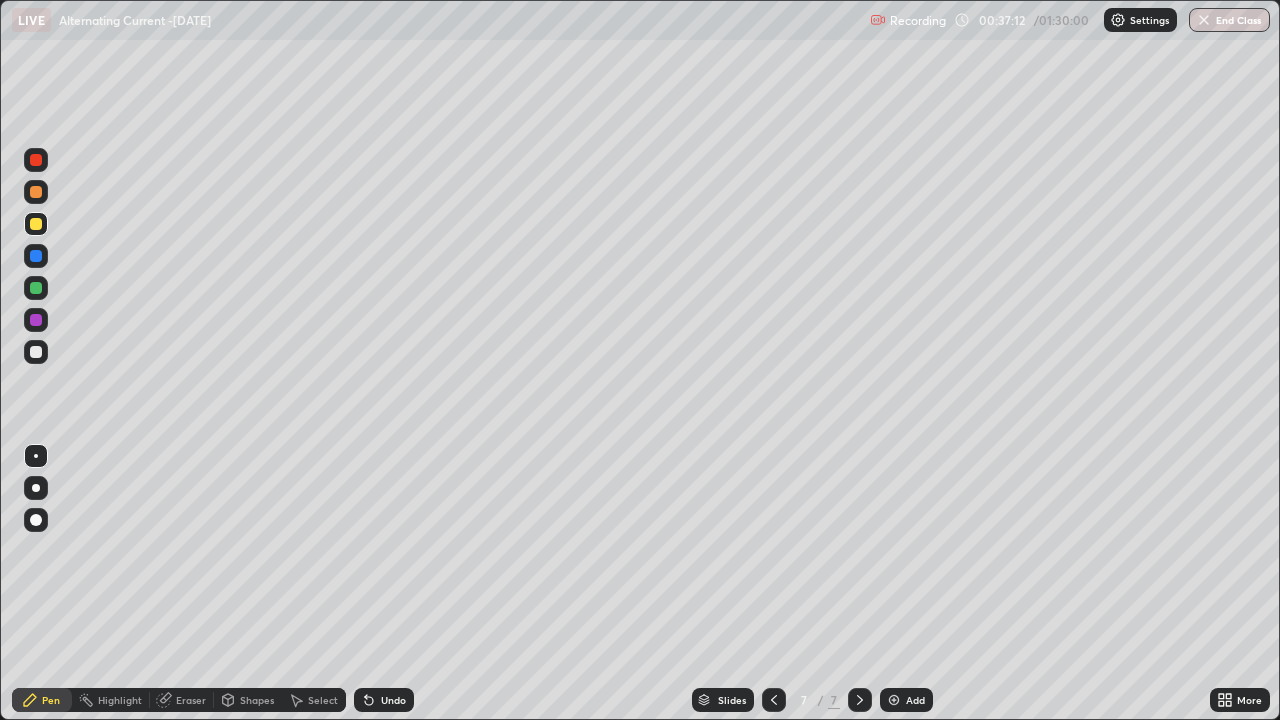 click at bounding box center (36, 352) 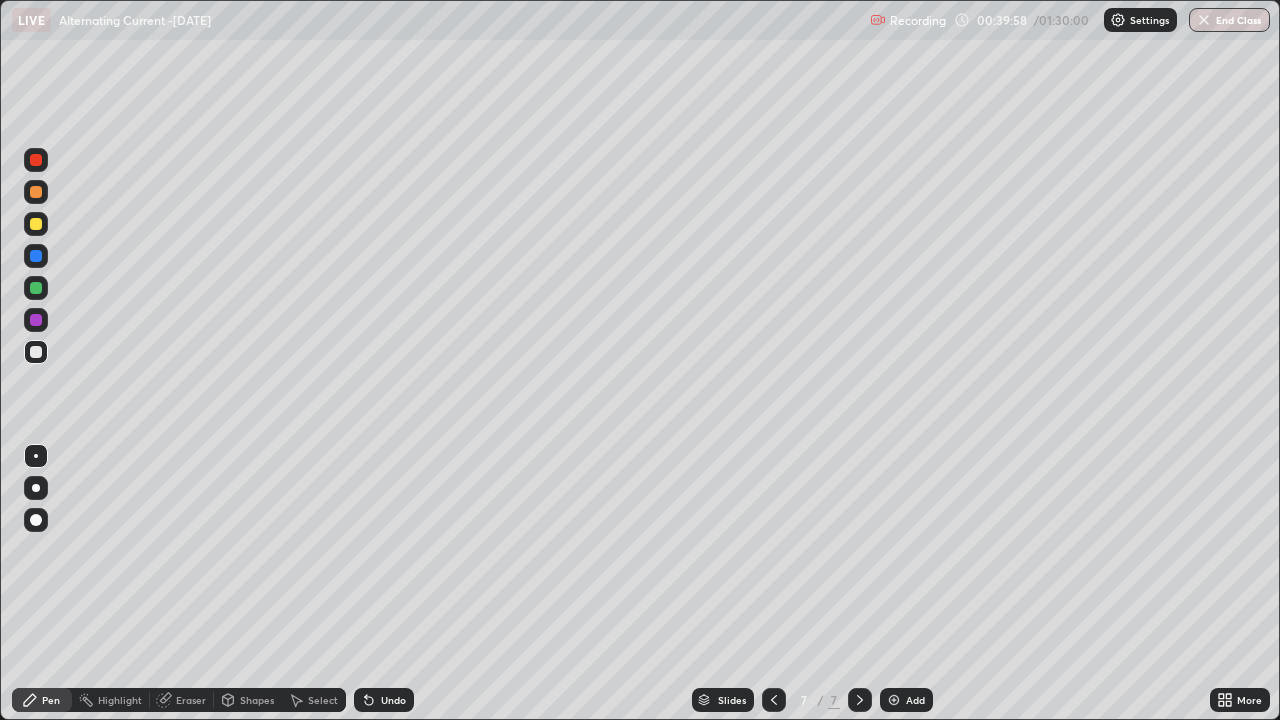 click at bounding box center [36, 192] 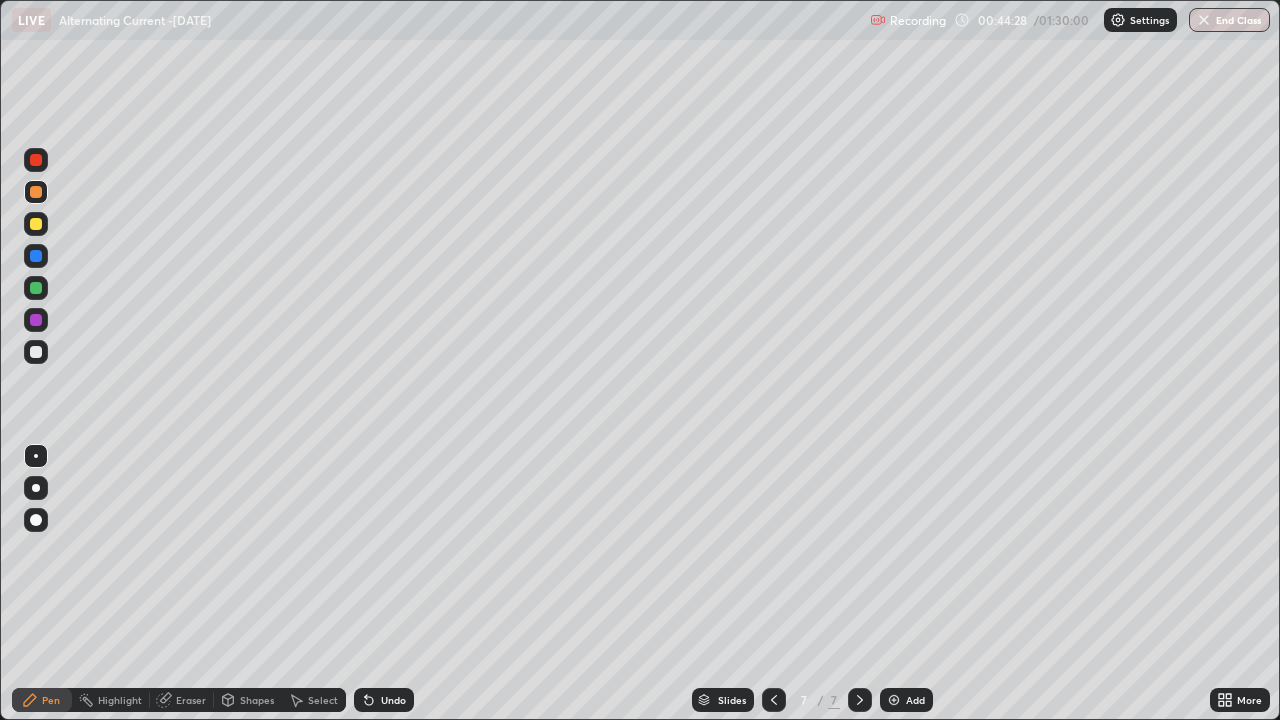 click on "Add" at bounding box center [915, 700] 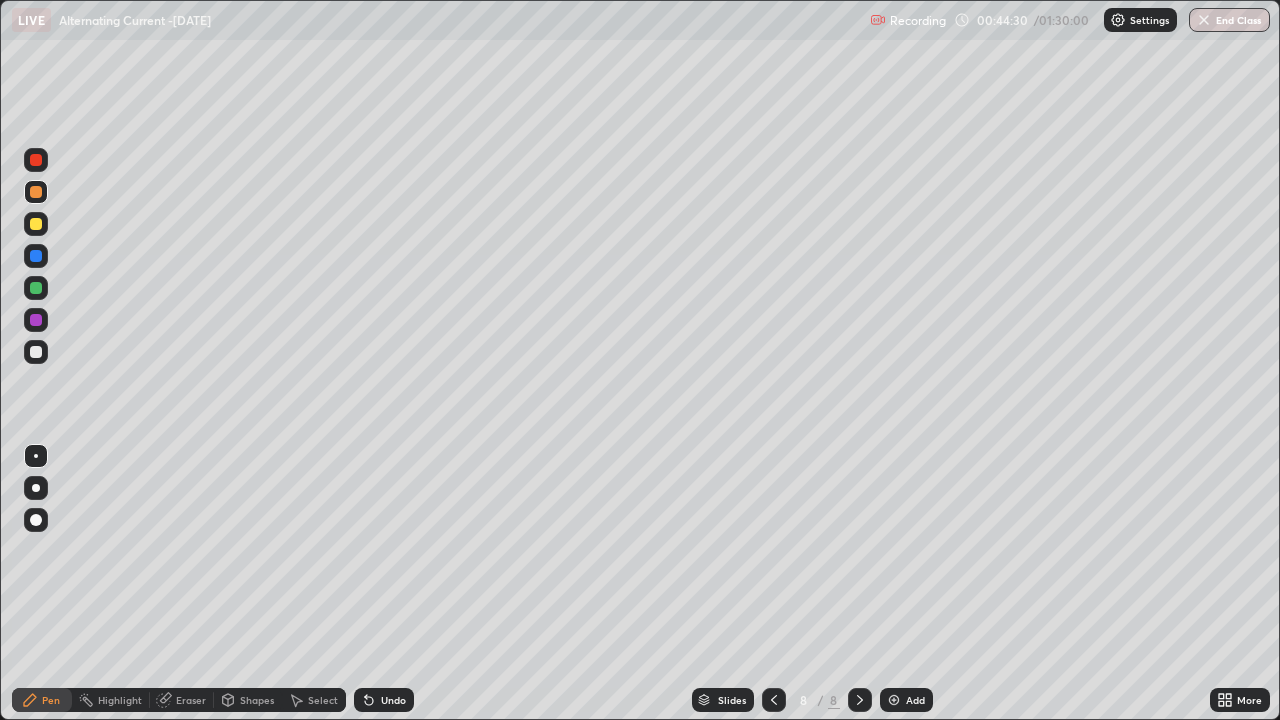 click at bounding box center (36, 352) 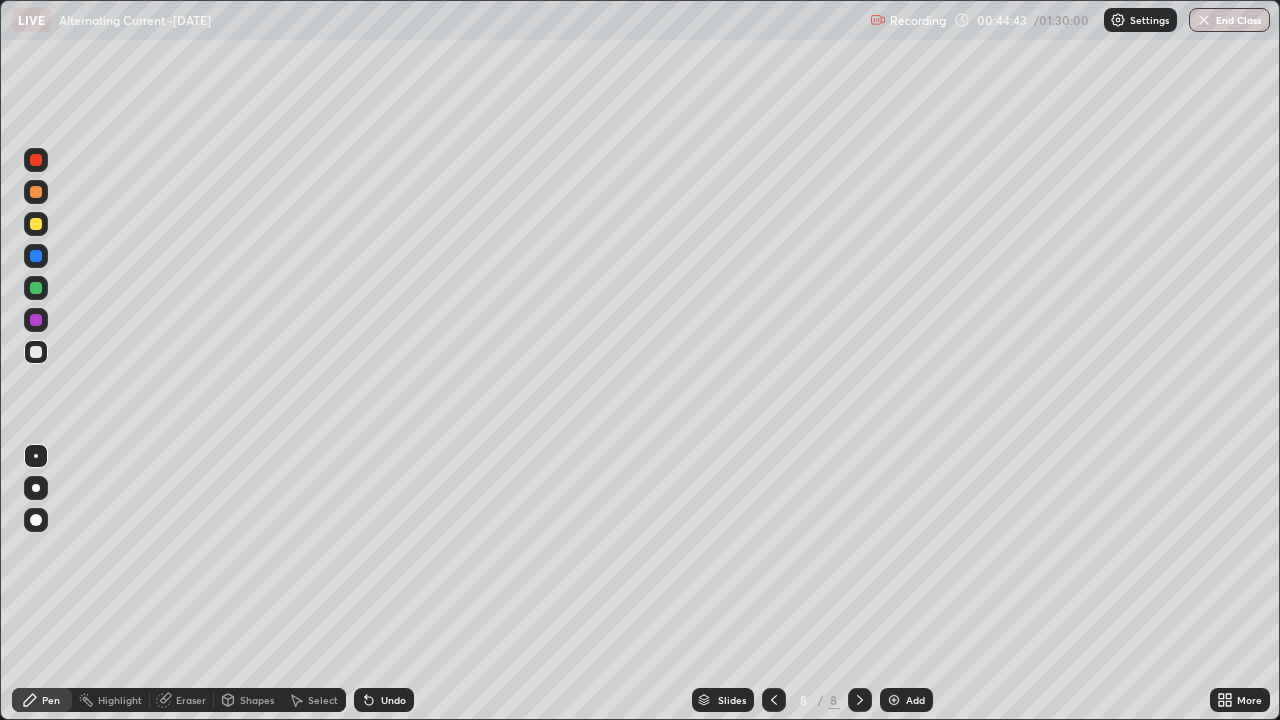 click at bounding box center (36, 224) 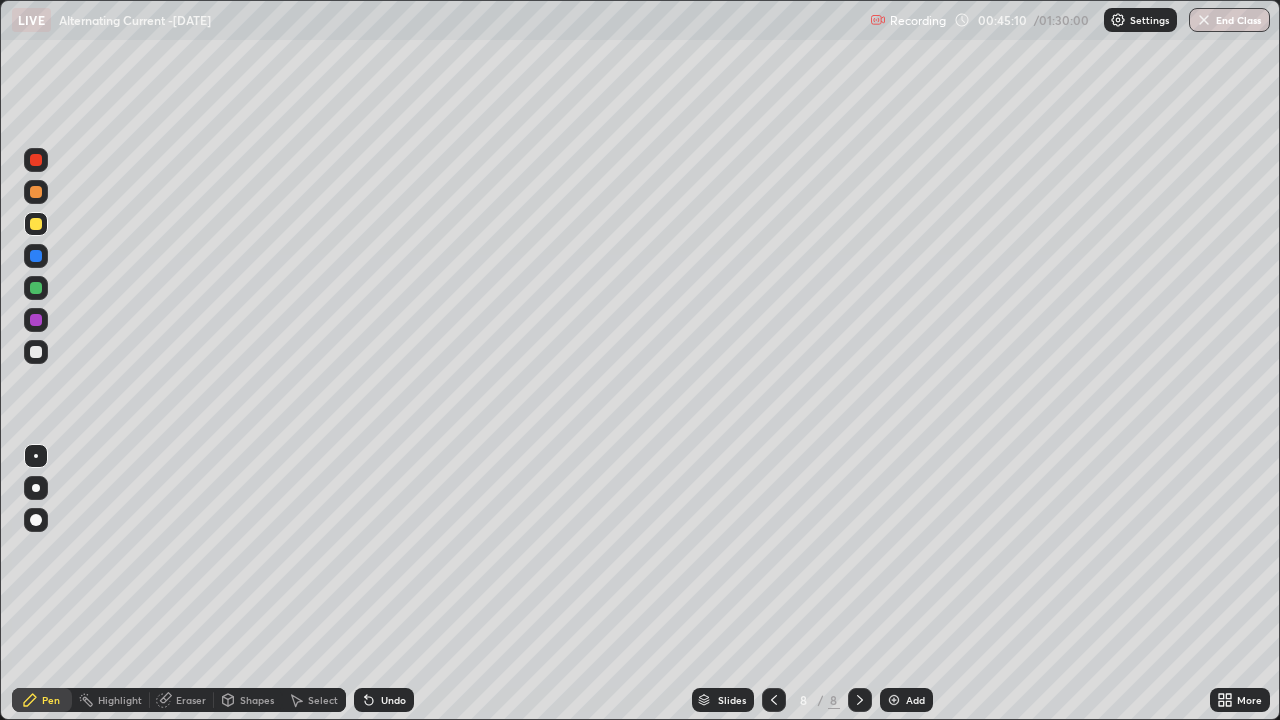 click at bounding box center (36, 288) 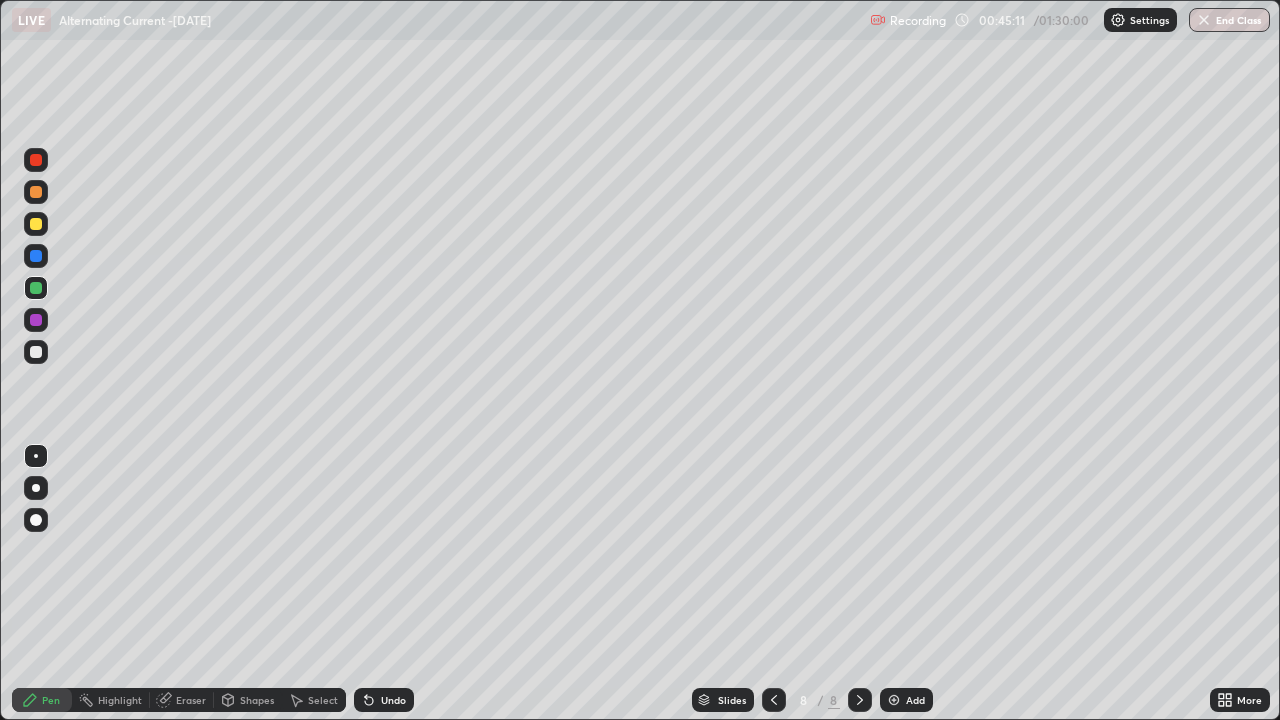 click at bounding box center [36, 192] 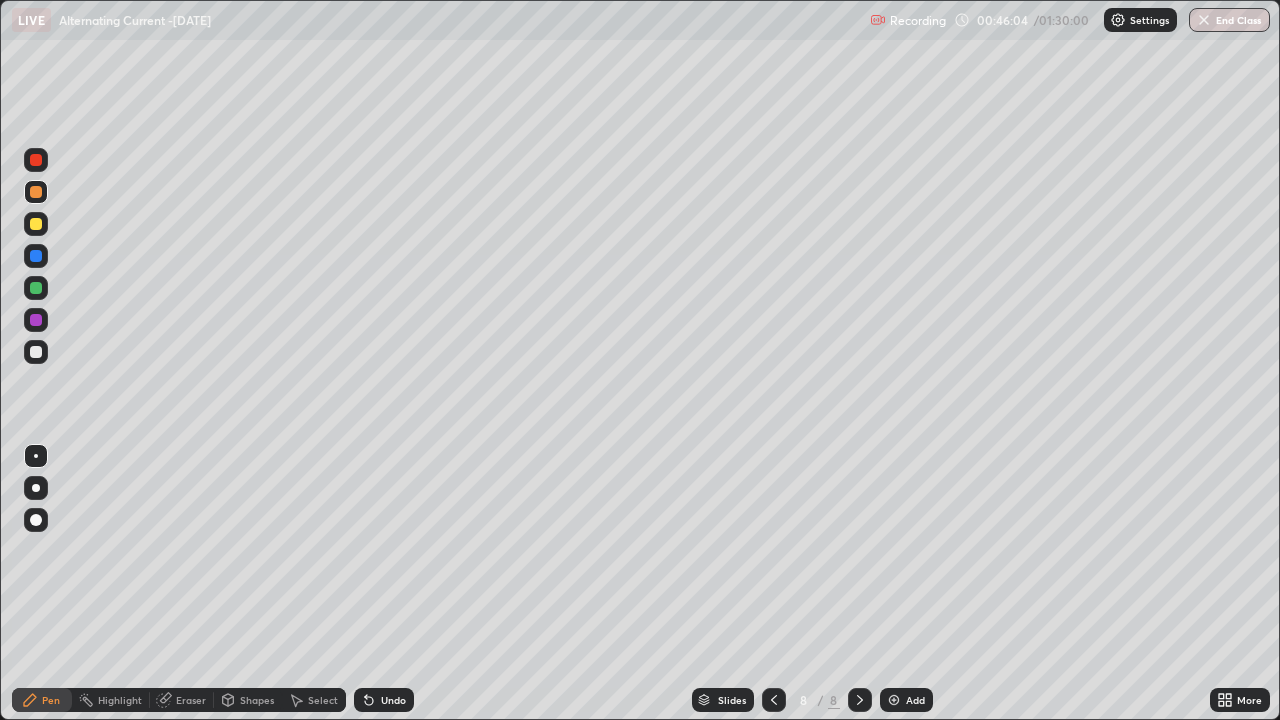 click 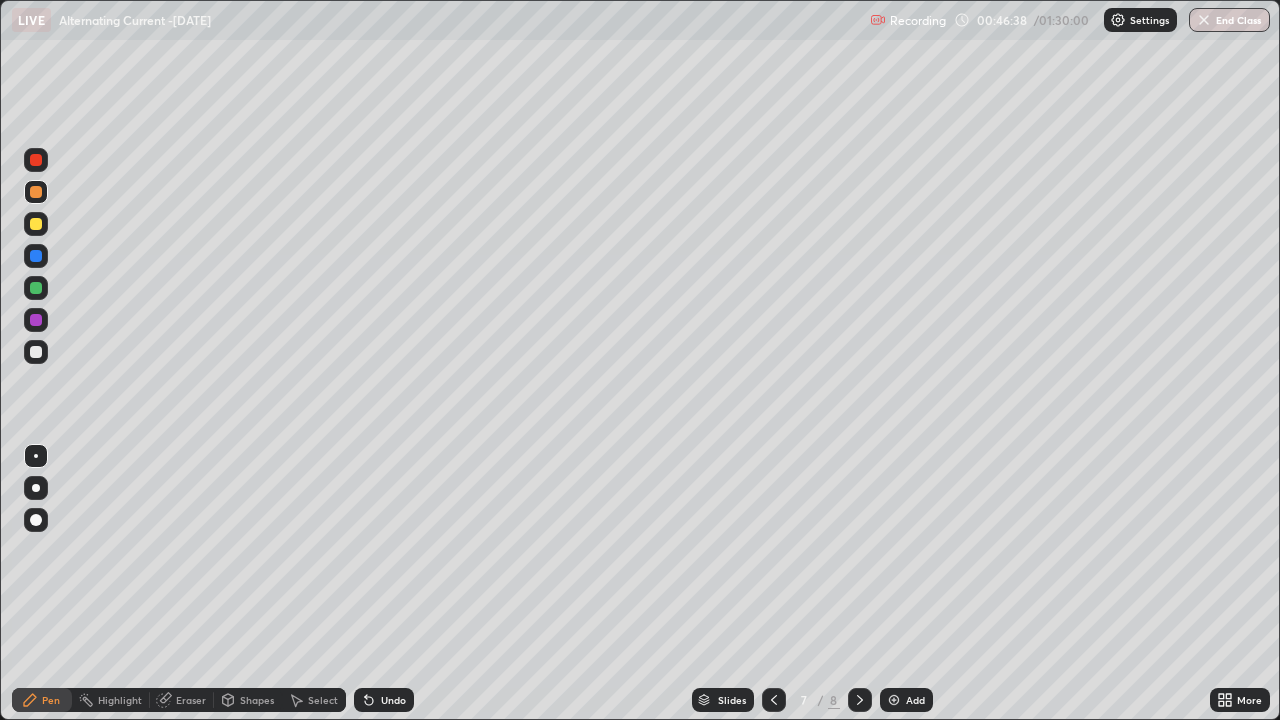 click at bounding box center [860, 700] 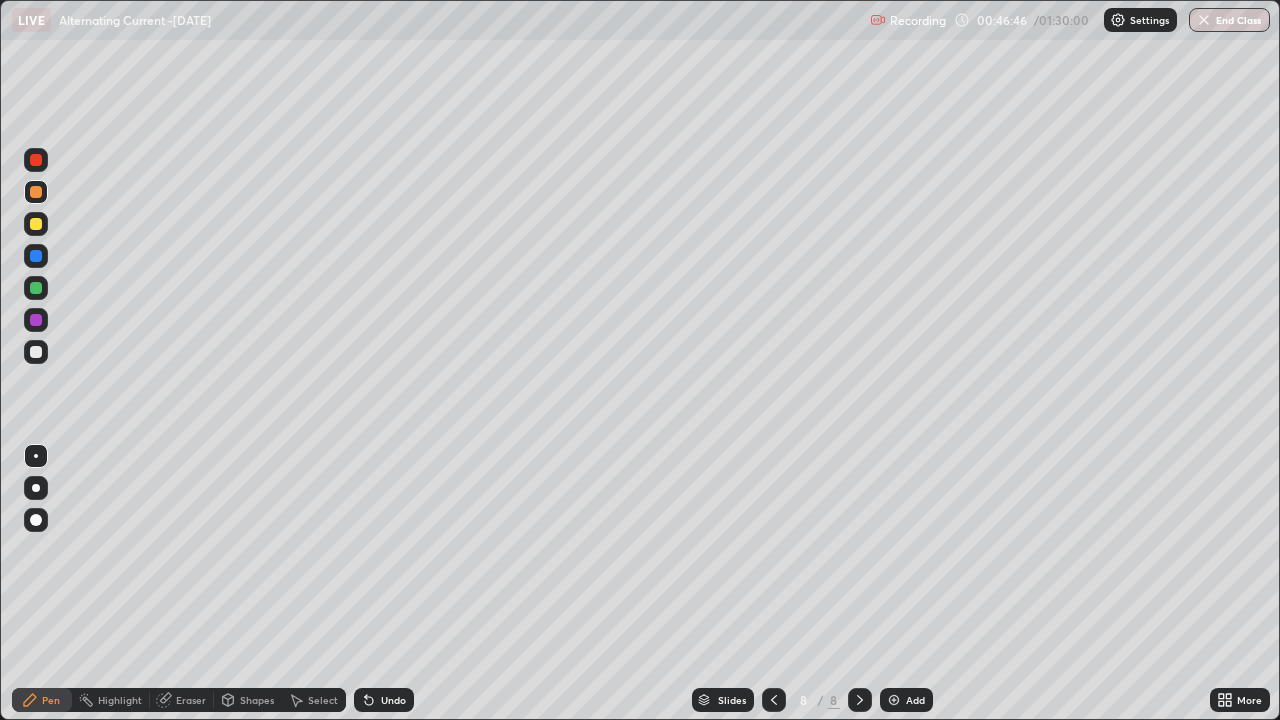 click at bounding box center (36, 224) 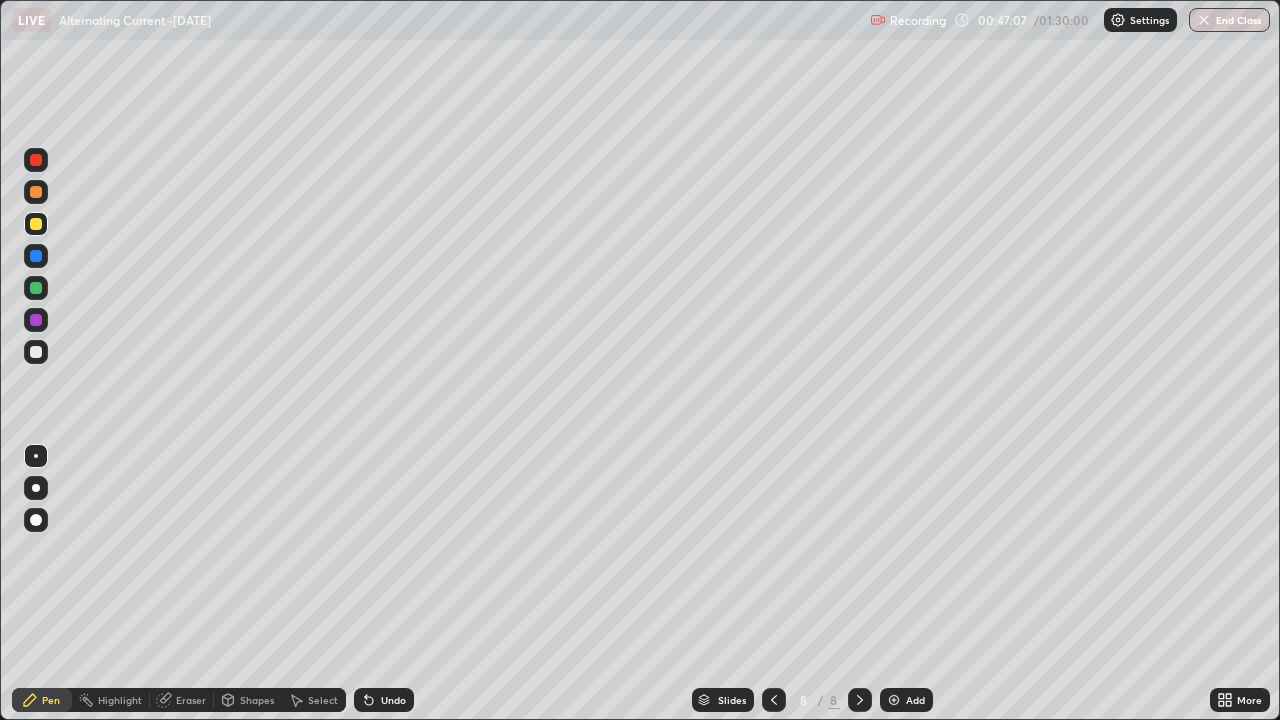 click at bounding box center [36, 352] 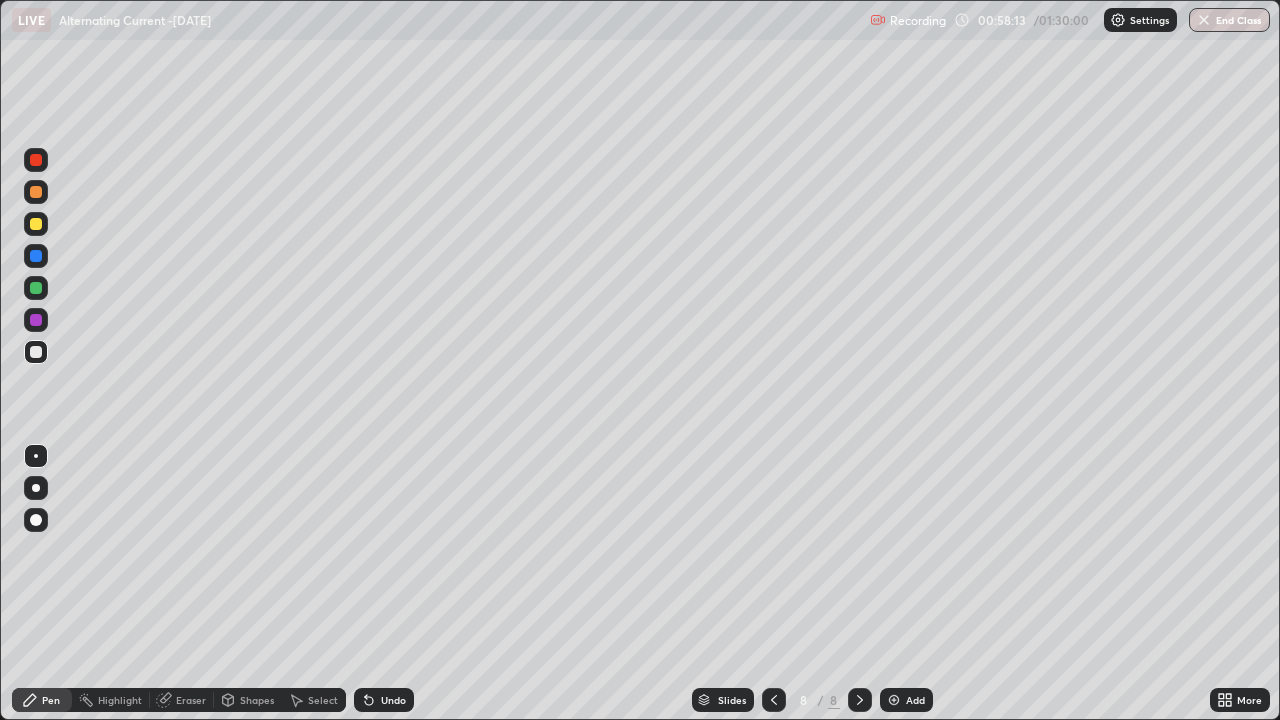 click on "Add" at bounding box center (915, 700) 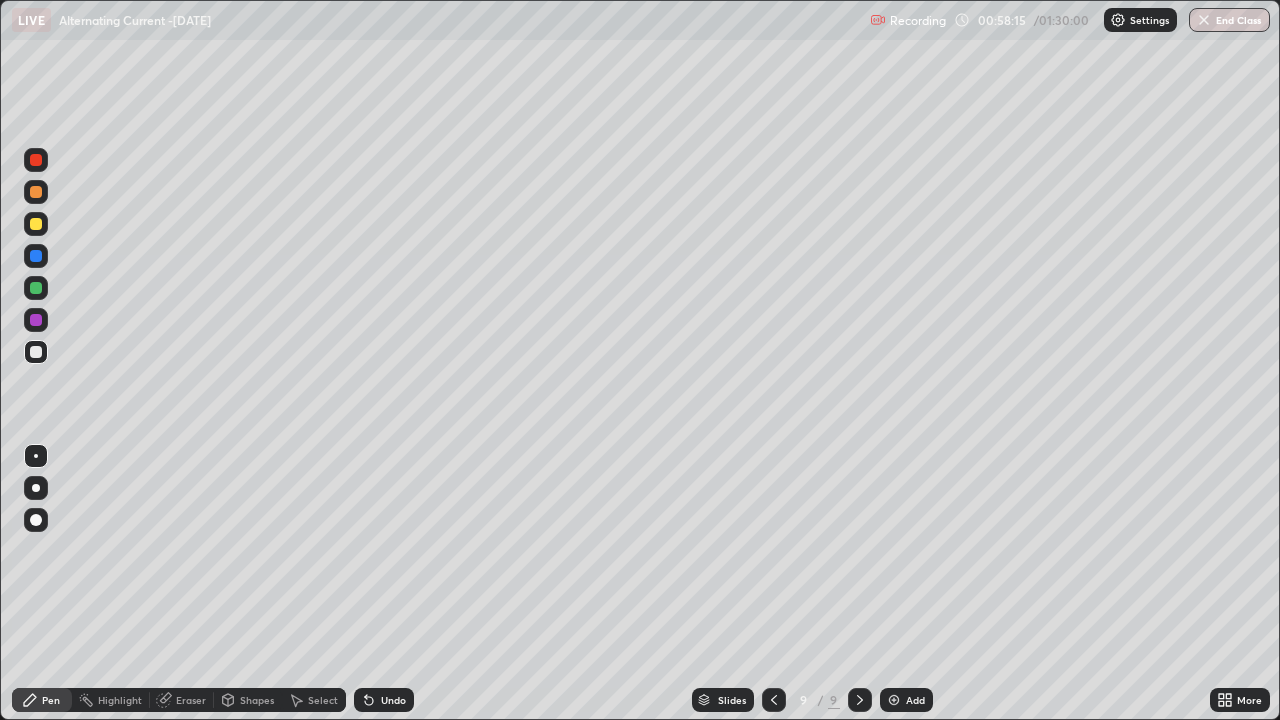 click at bounding box center (36, 192) 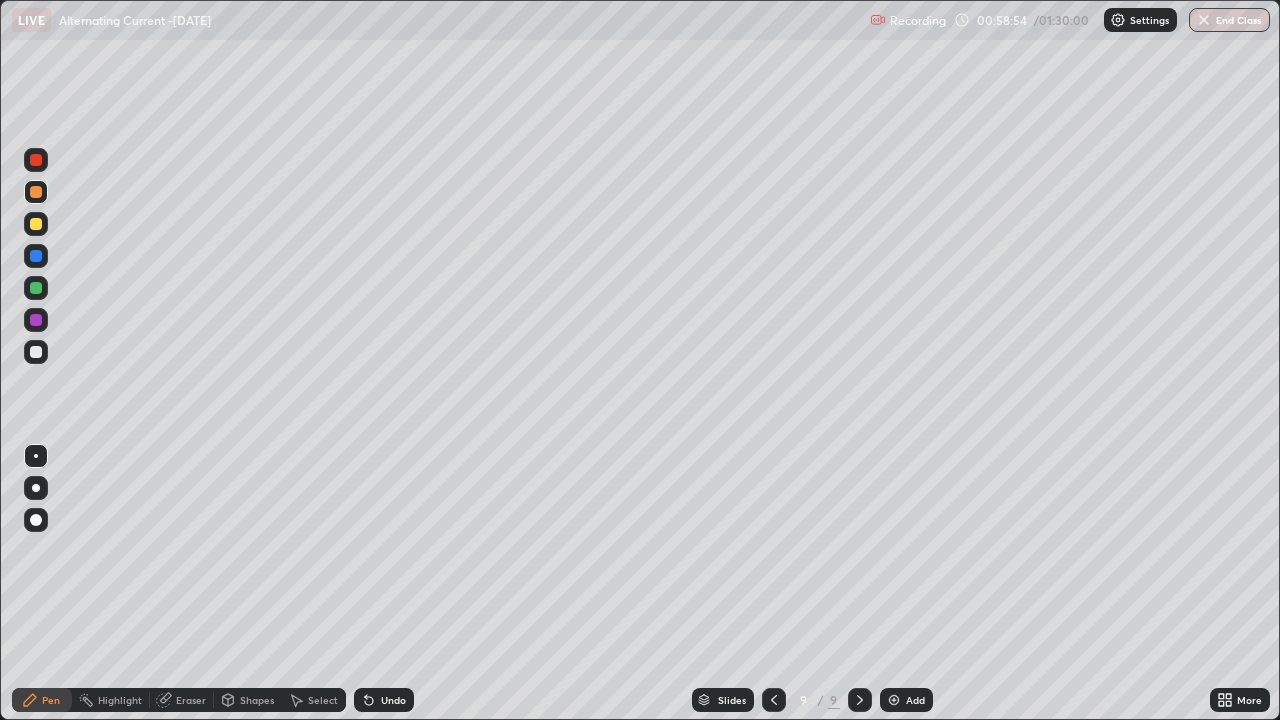 click at bounding box center [36, 352] 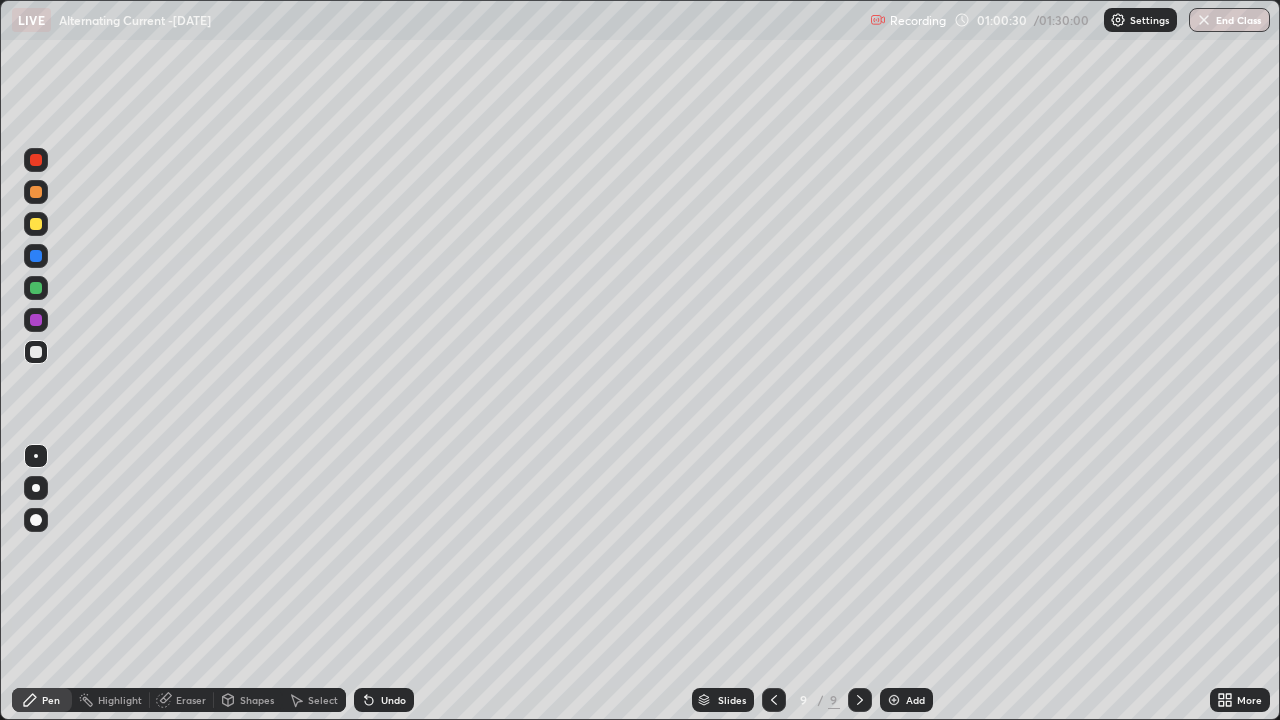 click at bounding box center (36, 224) 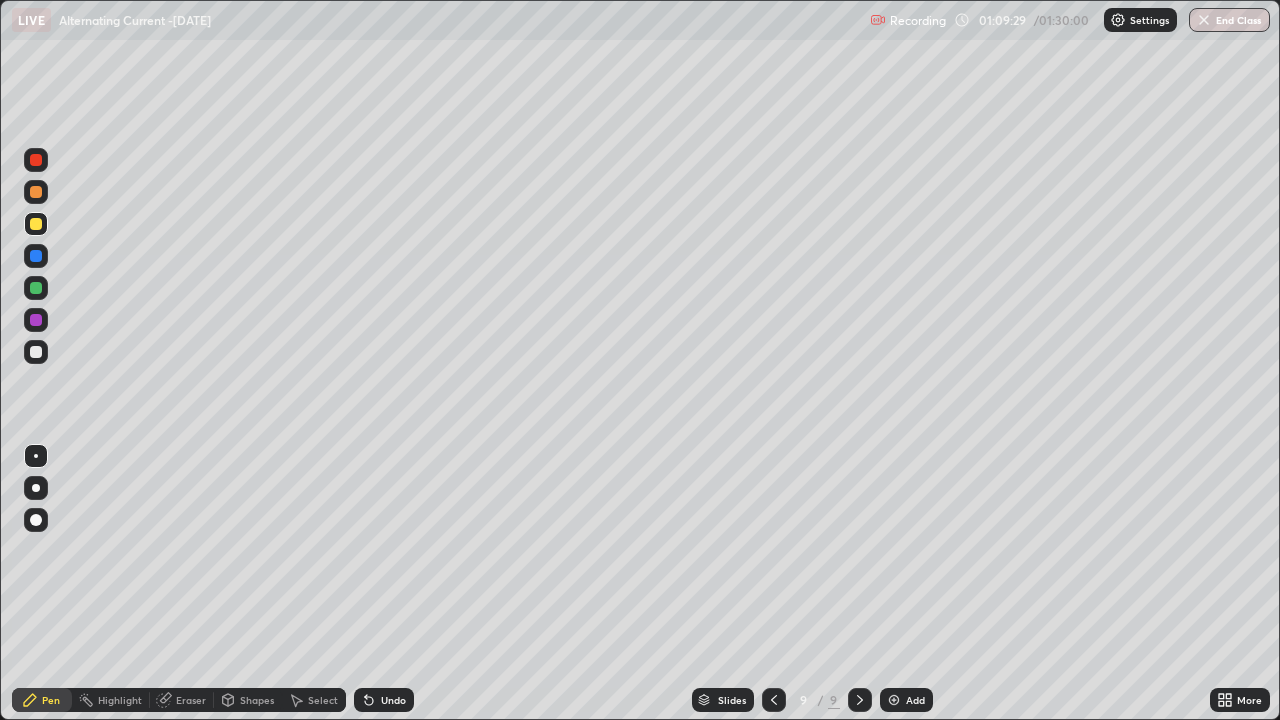 click on "Add" at bounding box center (906, 700) 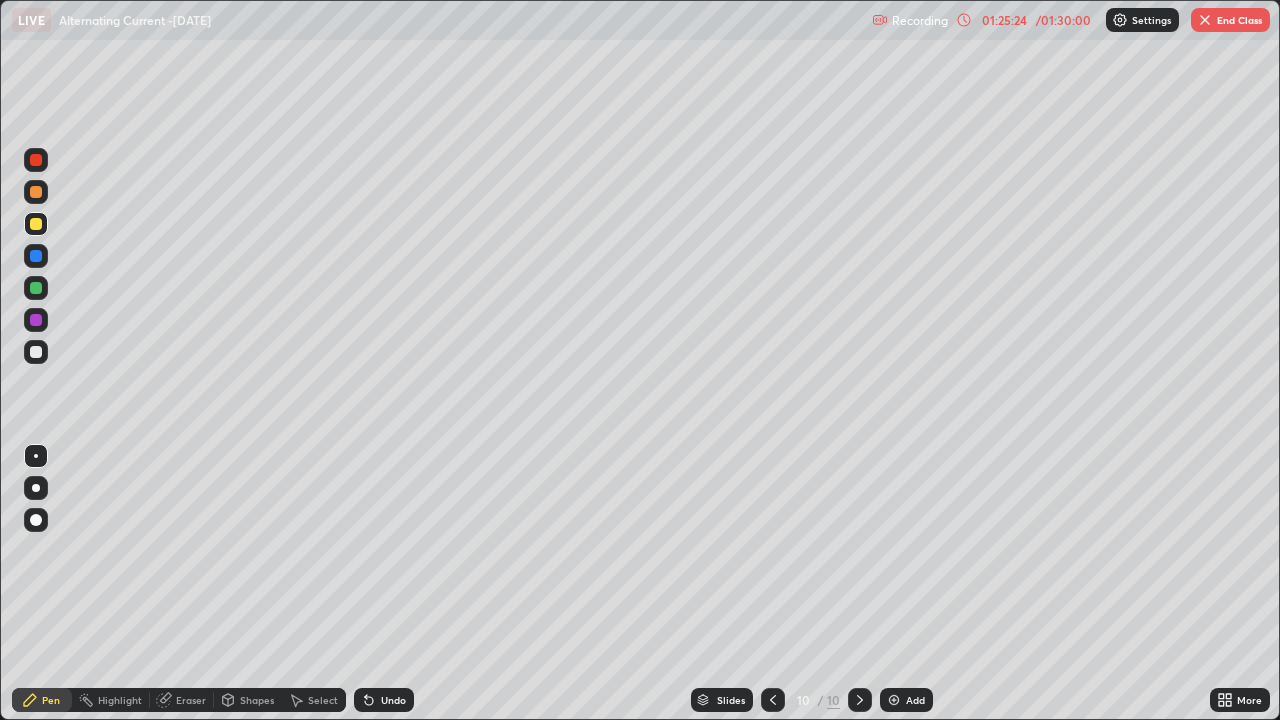 click on "End Class" at bounding box center (1230, 20) 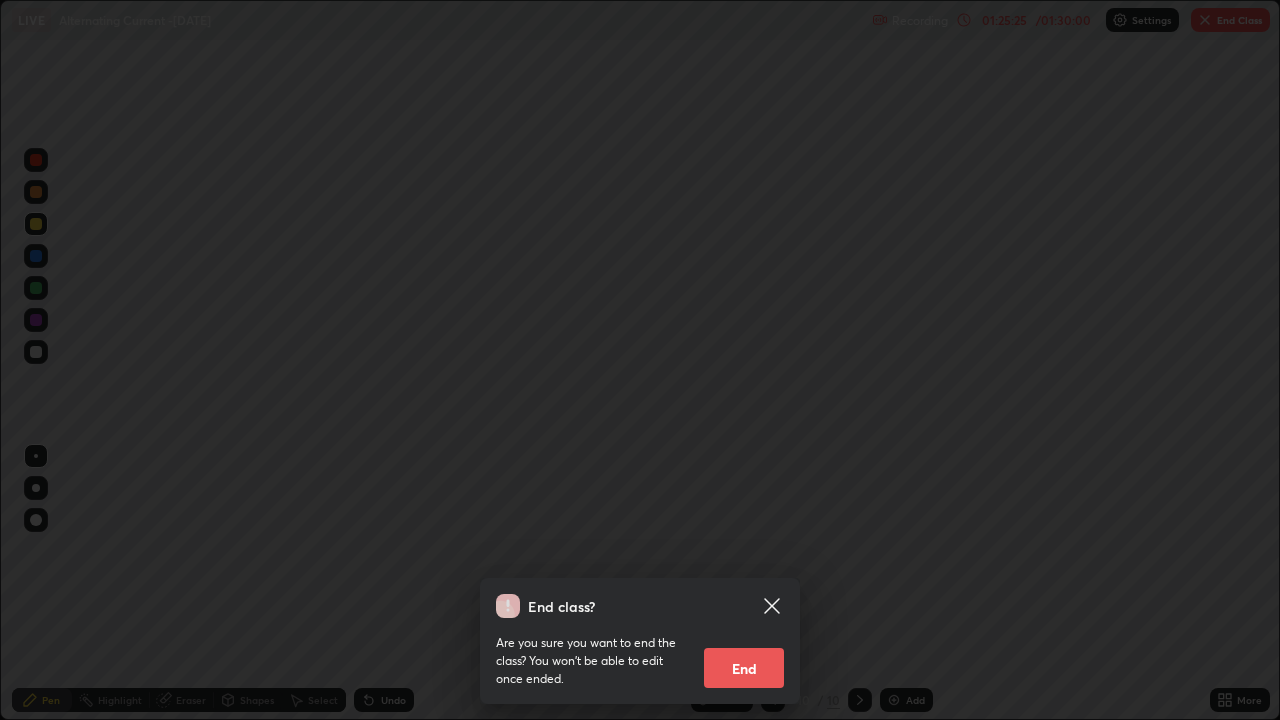 click on "End" at bounding box center (744, 668) 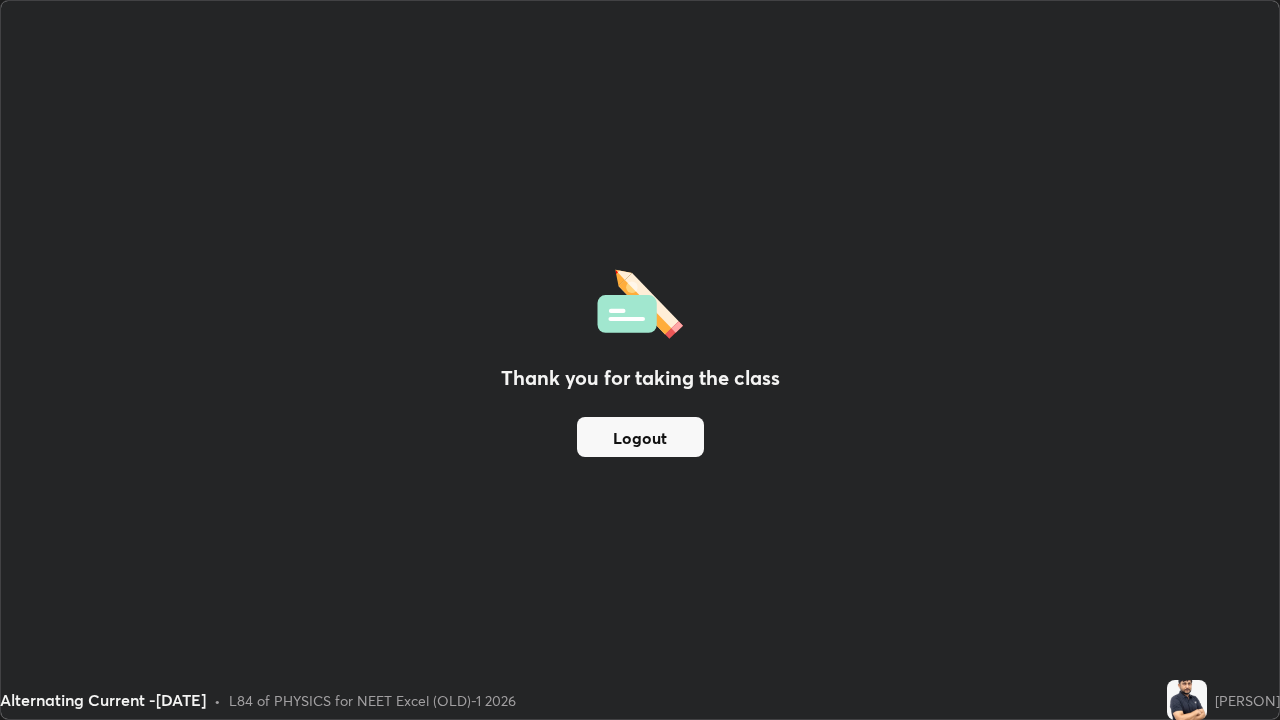 click on "Logout" at bounding box center (640, 437) 